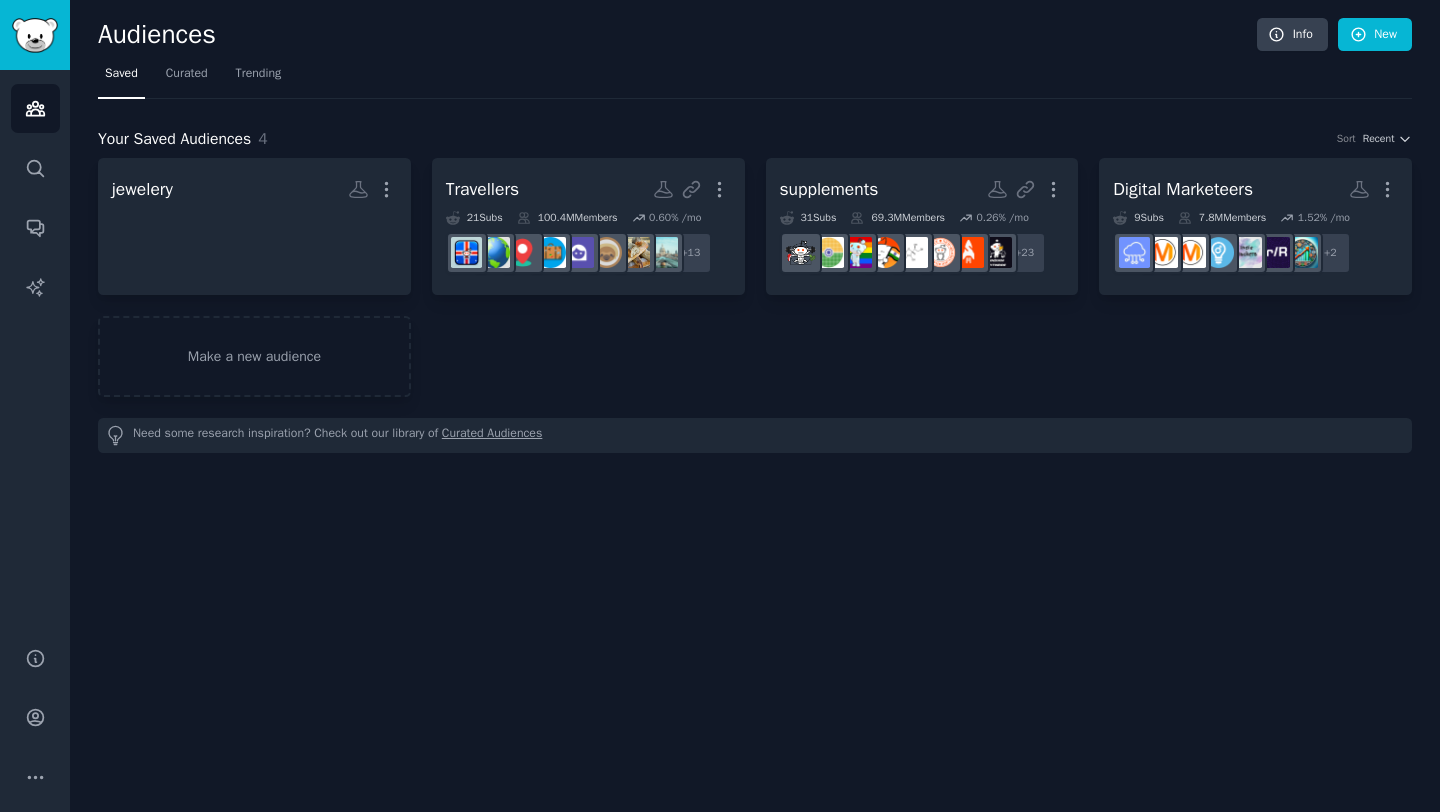 scroll, scrollTop: 0, scrollLeft: 0, axis: both 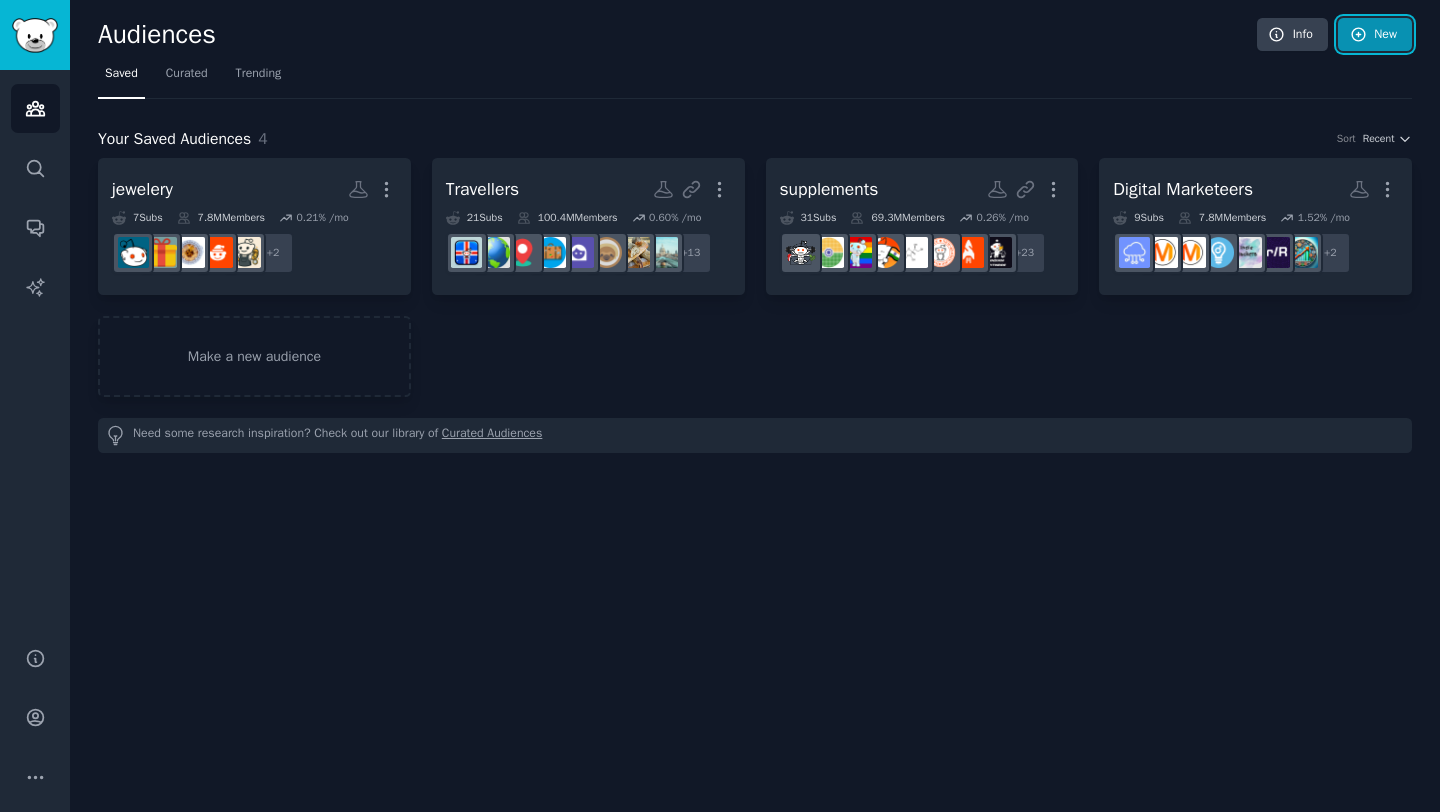 click on "New" at bounding box center (1375, 35) 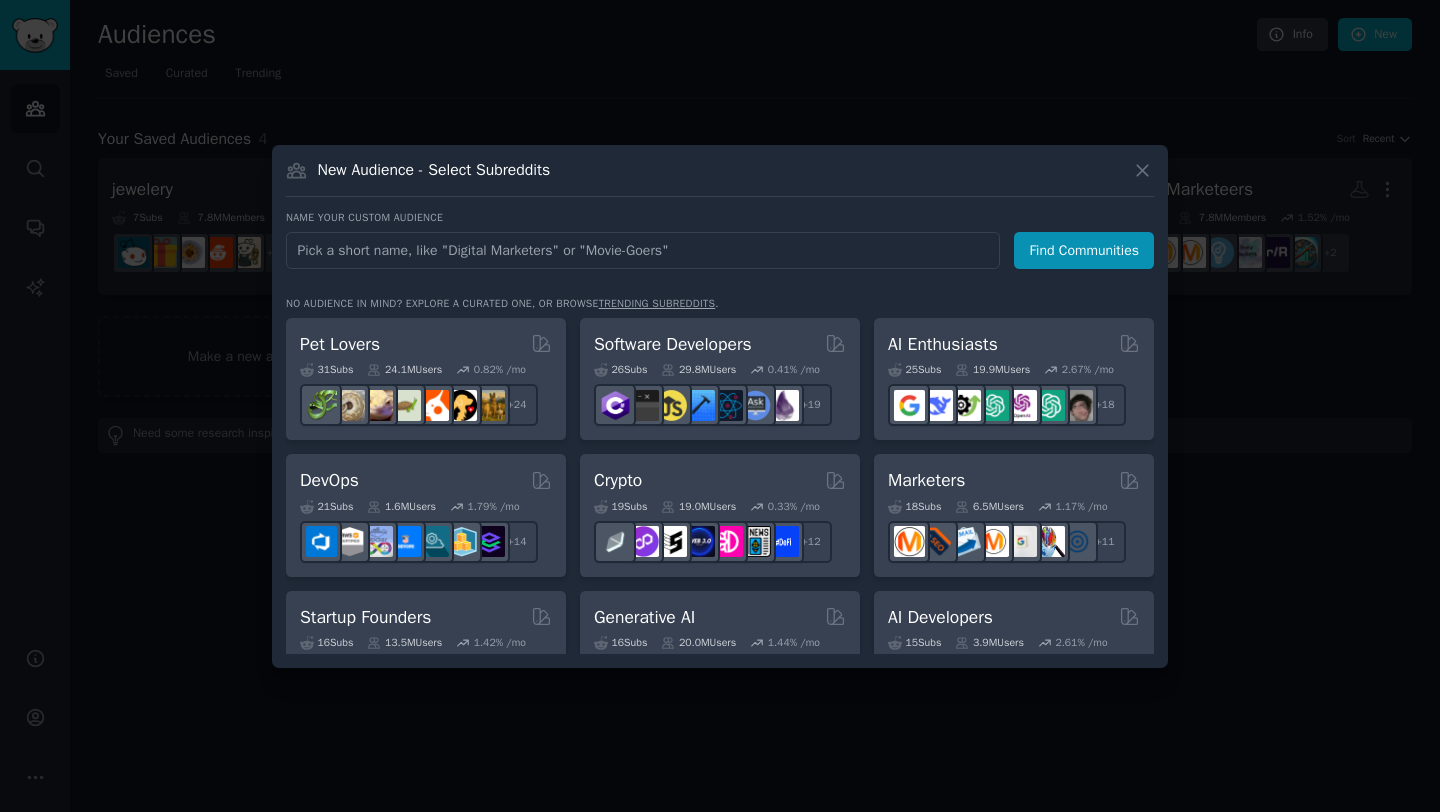 click at bounding box center (643, 250) 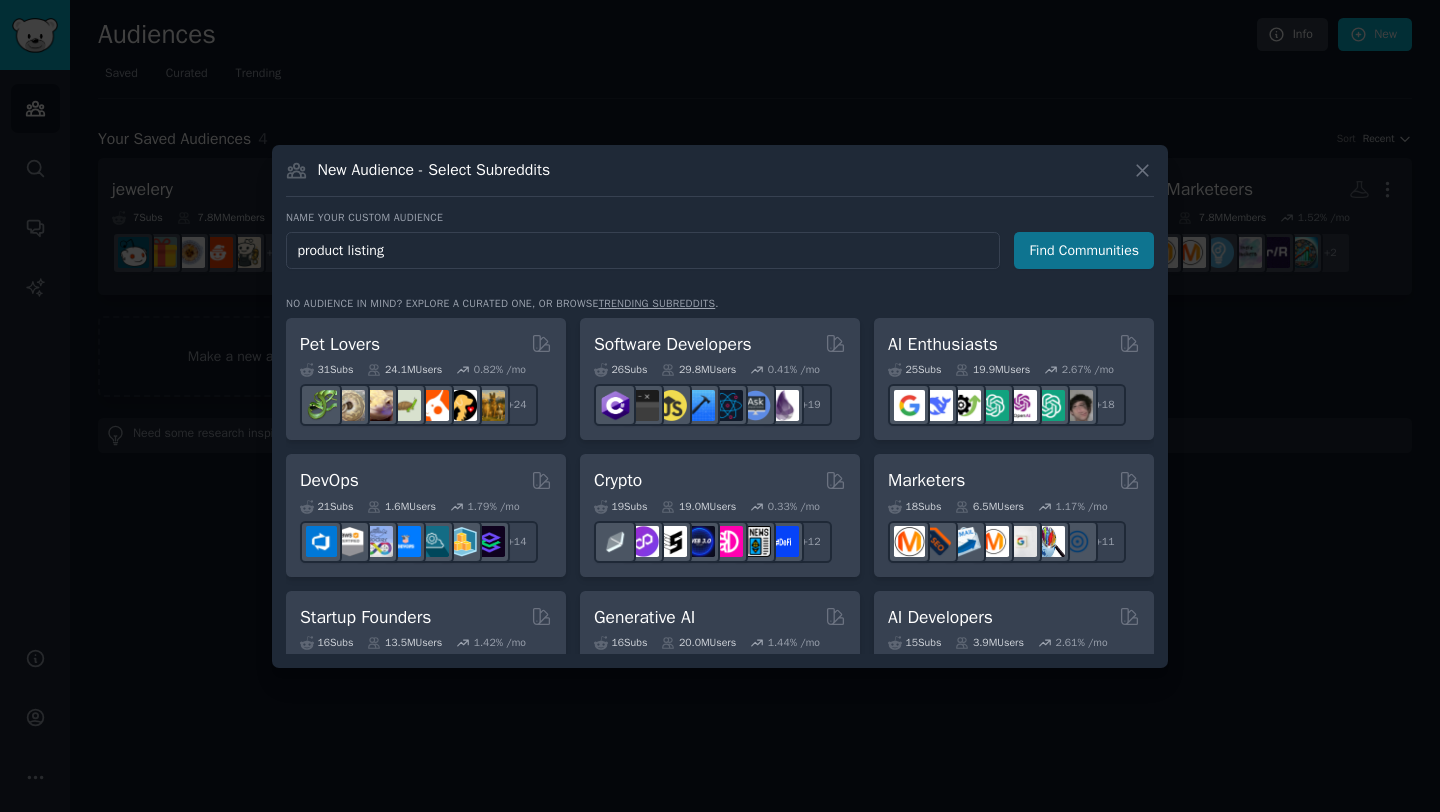 type on "product listing" 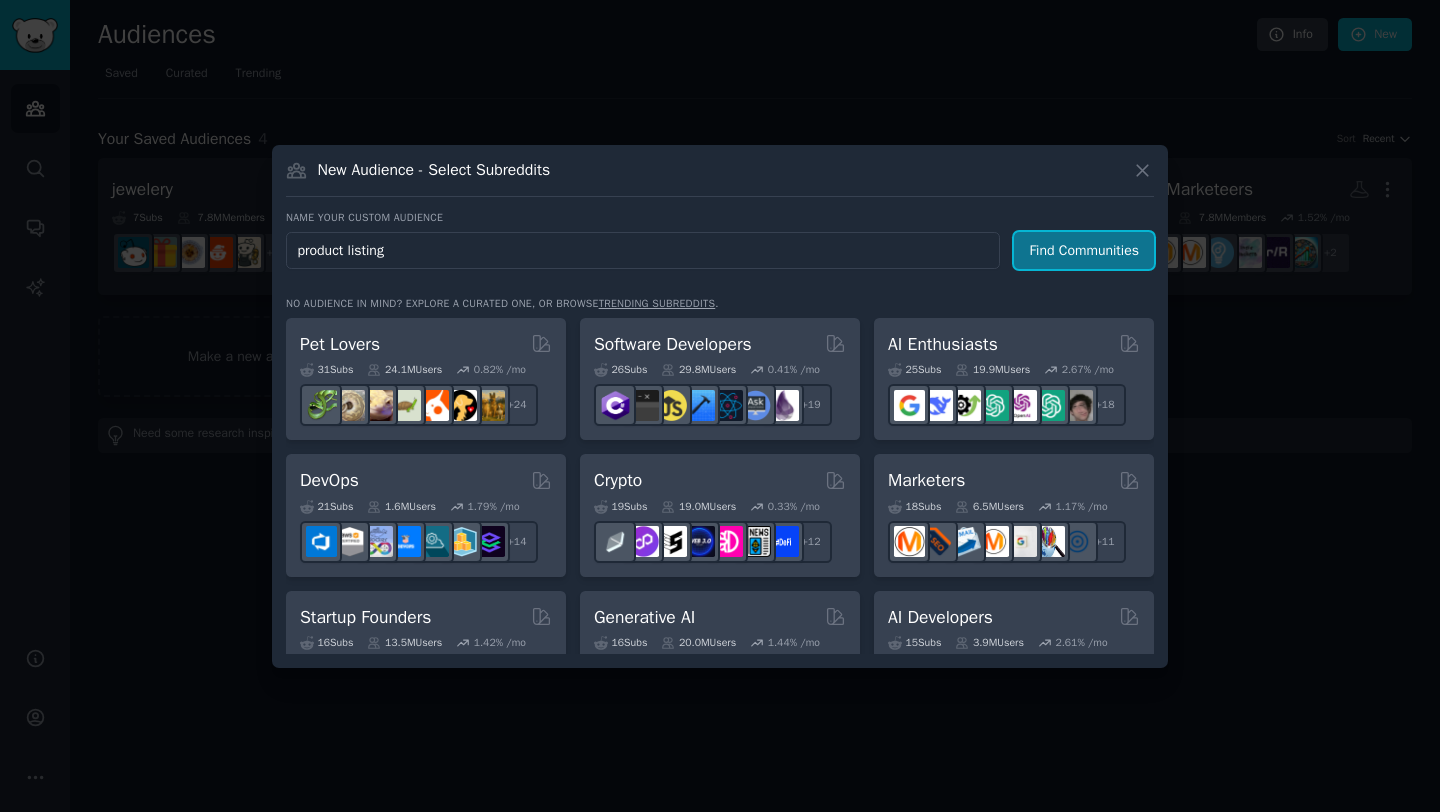 click on "Find Communities" at bounding box center [1084, 250] 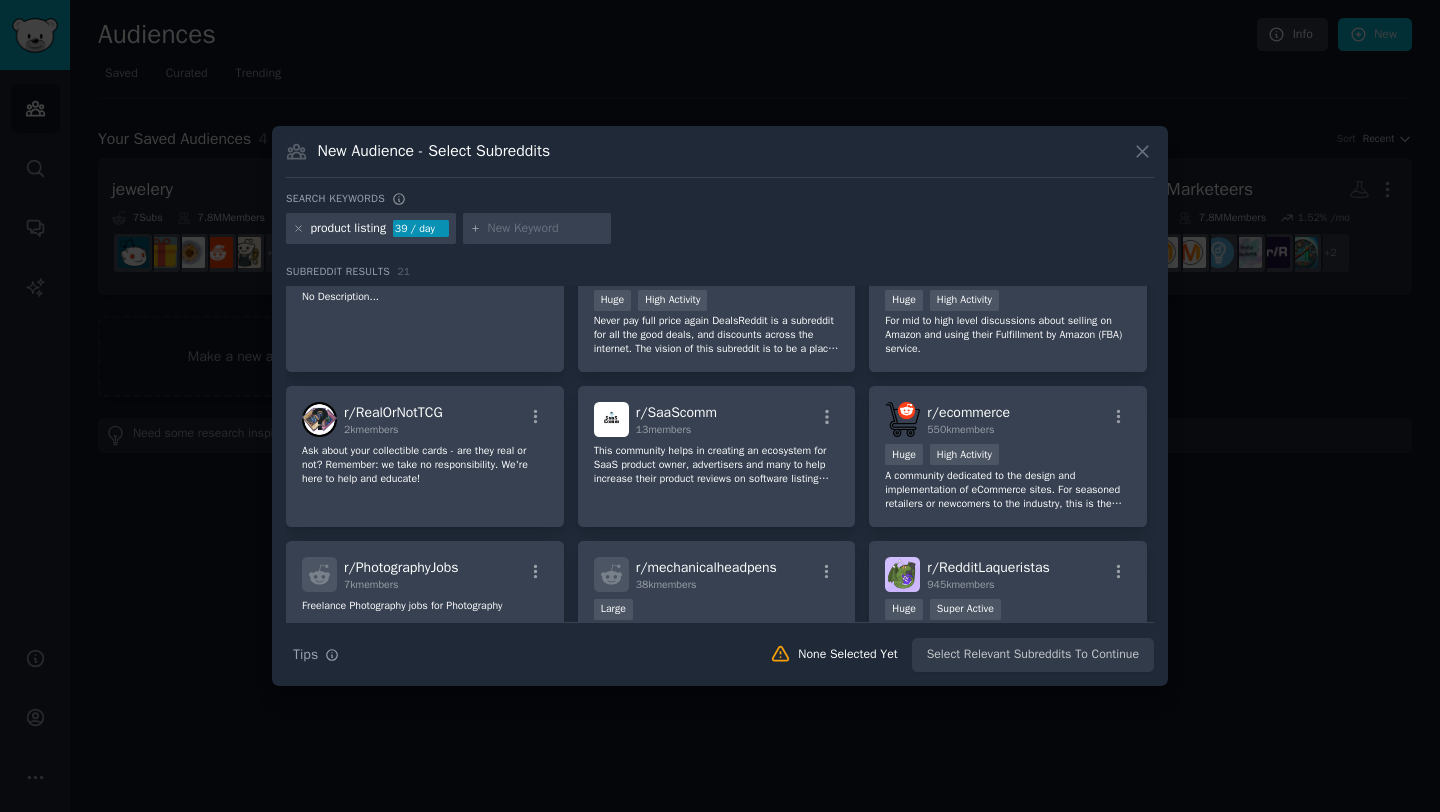 scroll, scrollTop: 205, scrollLeft: 0, axis: vertical 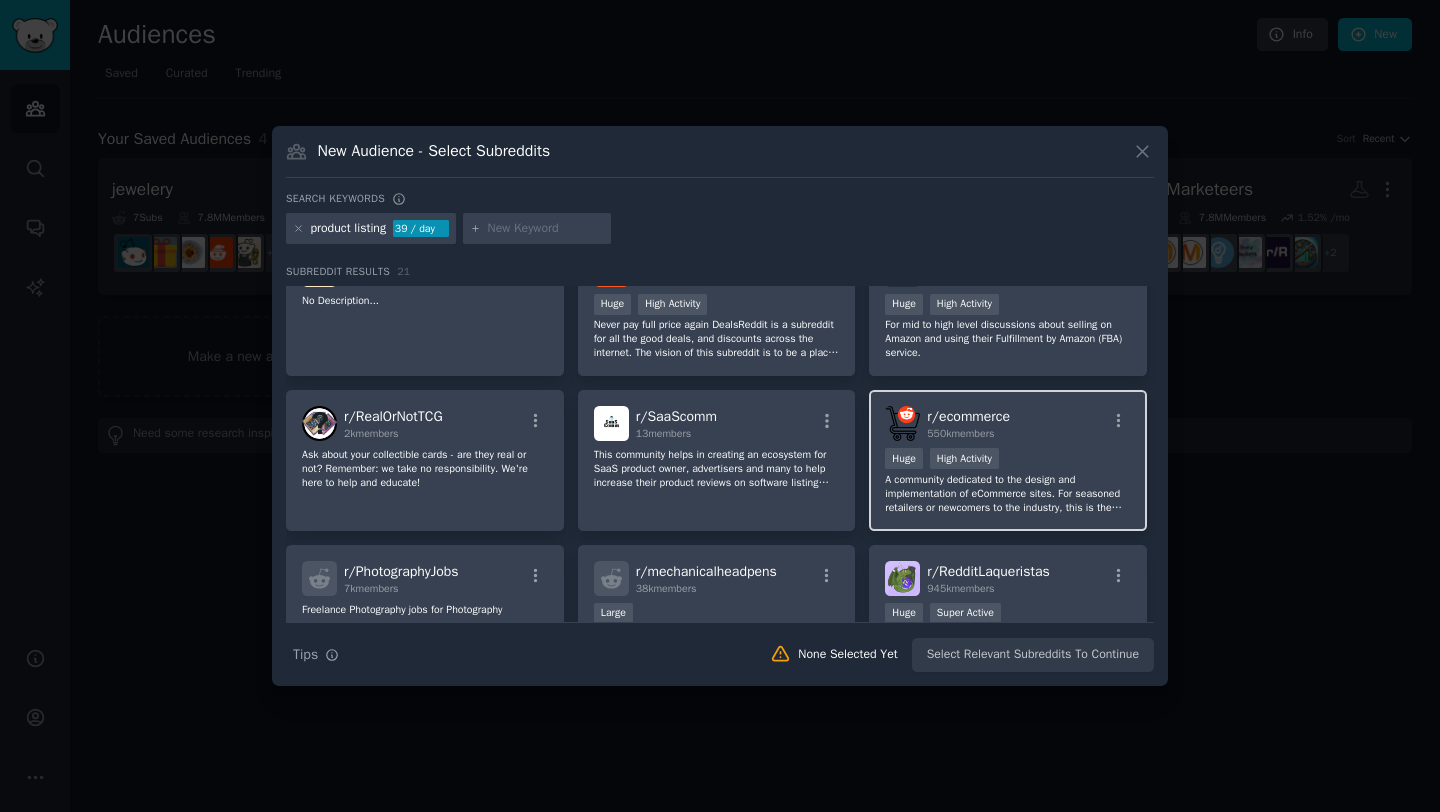 click on "Huge High Activity" at bounding box center (1008, 460) 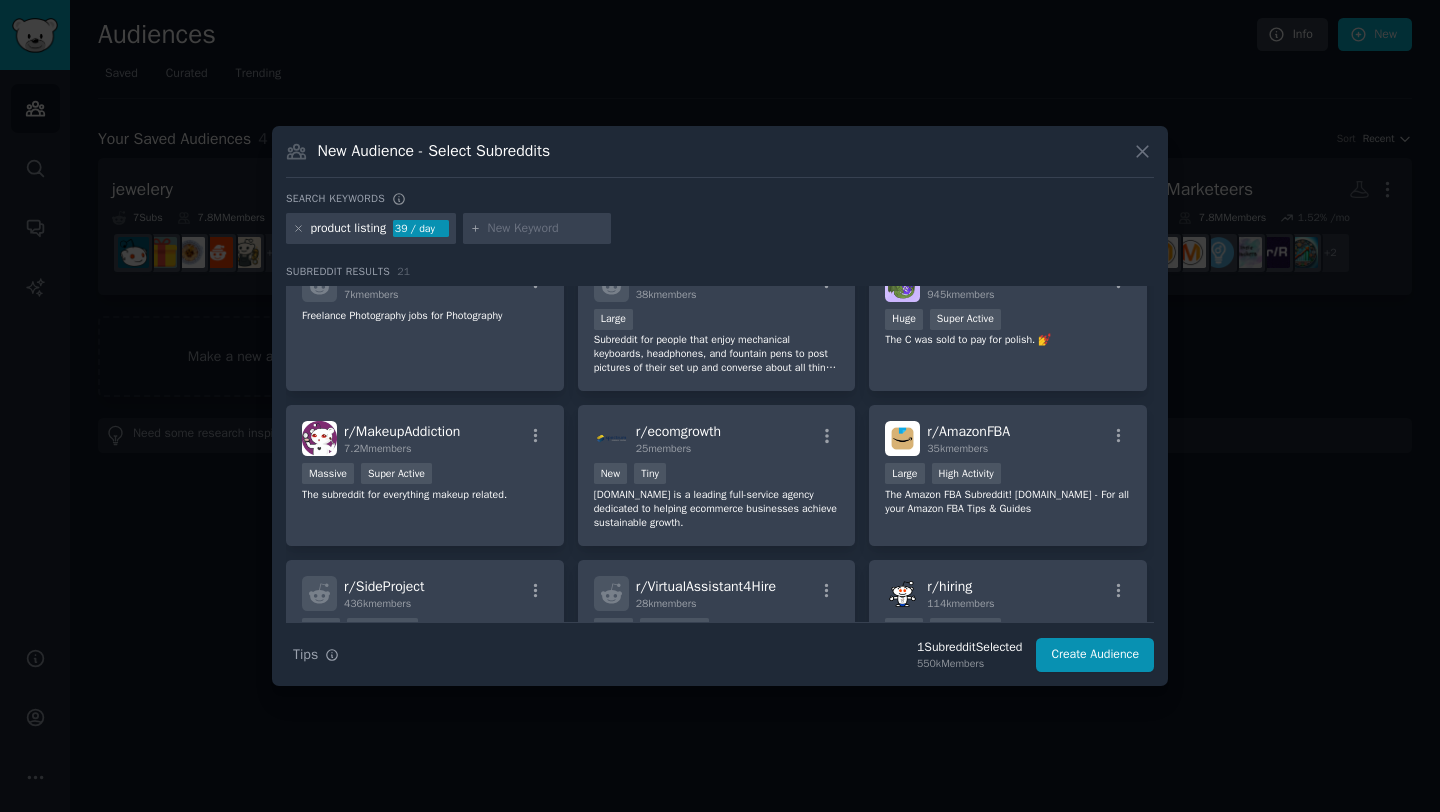 scroll, scrollTop: 501, scrollLeft: 0, axis: vertical 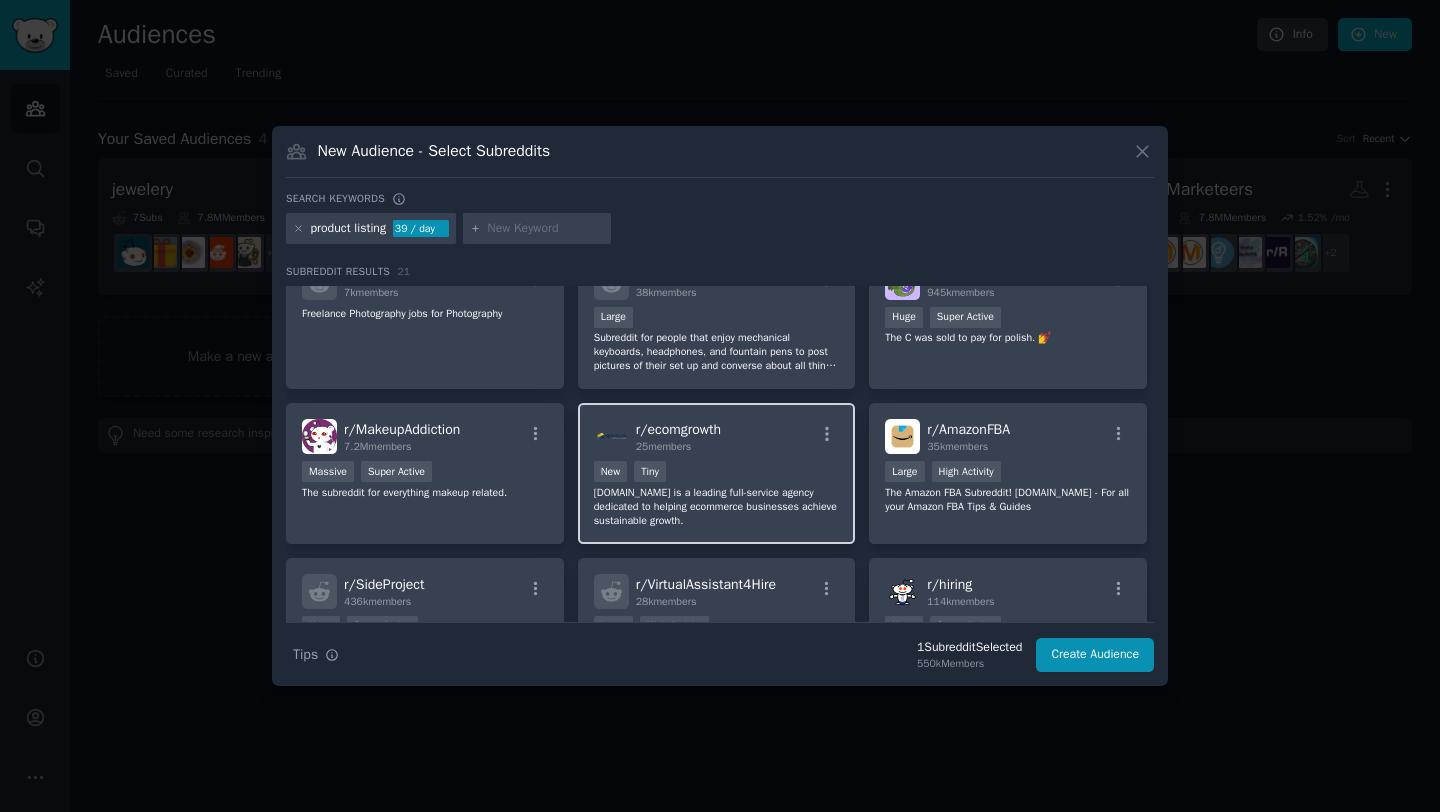 click on "r/ ecomgrowth 25  members New Tiny [DOMAIN_NAME] is a leading full-service agency dedicated to helping ecommerce businesses achieve sustainable growth." at bounding box center (717, 473) 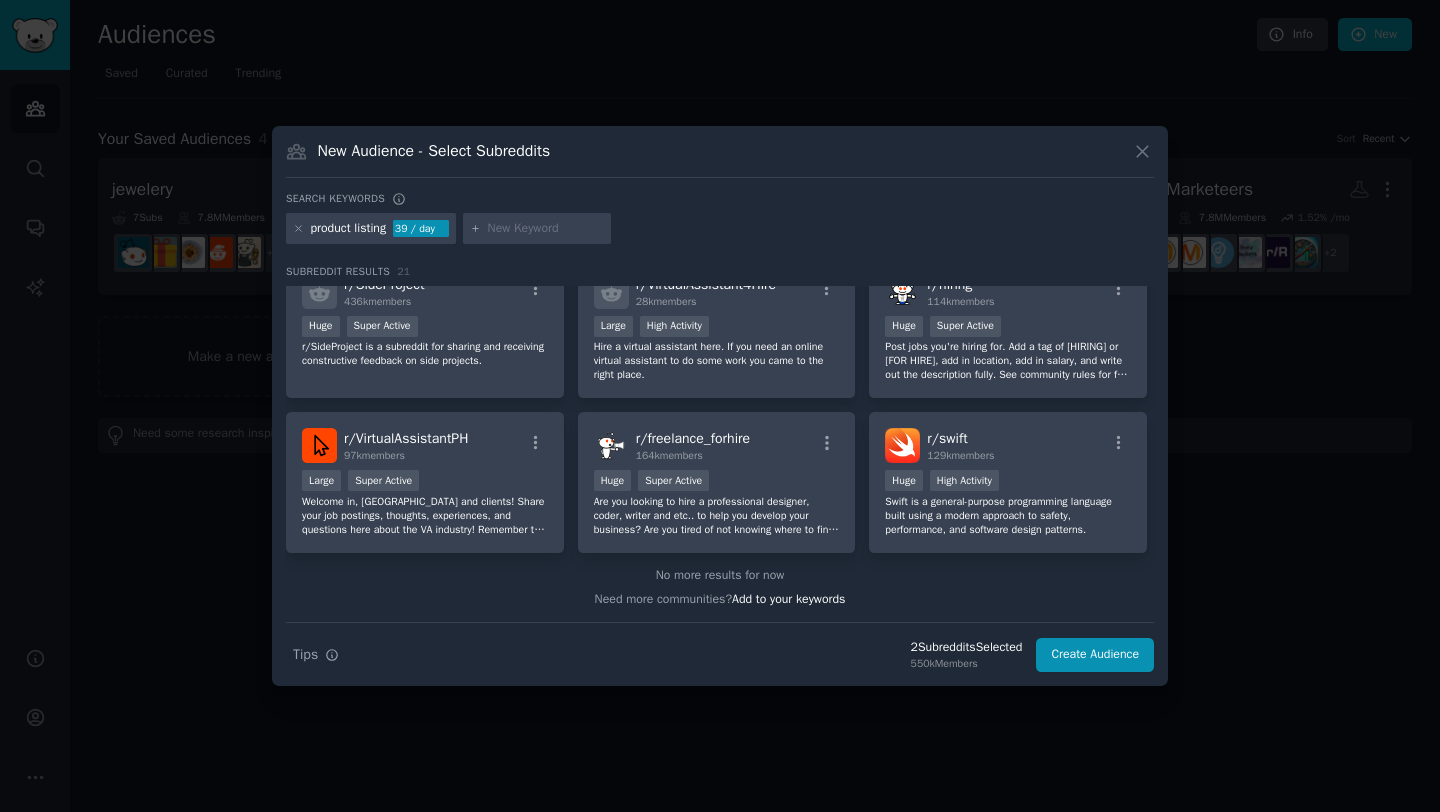 scroll, scrollTop: 0, scrollLeft: 0, axis: both 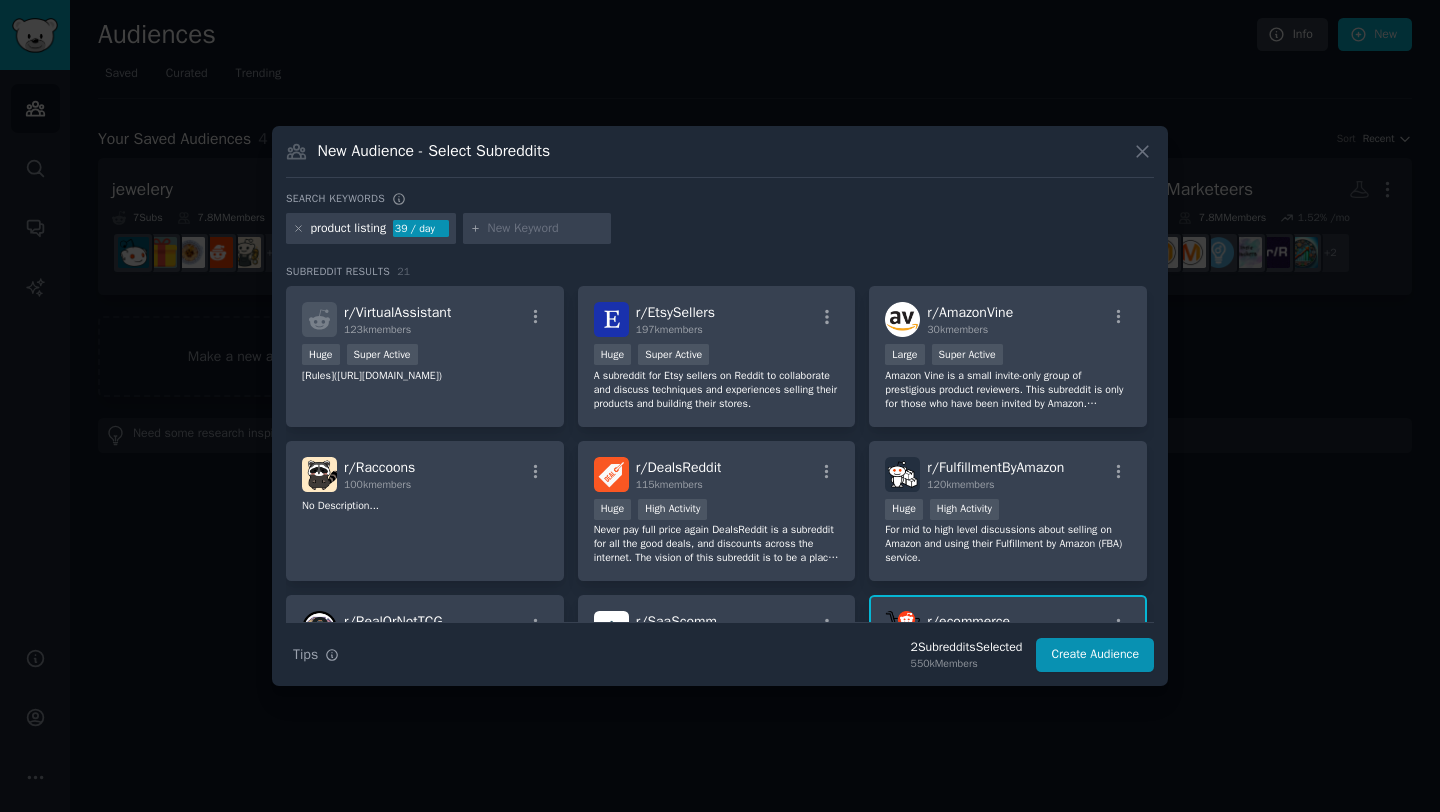 click at bounding box center [546, 229] 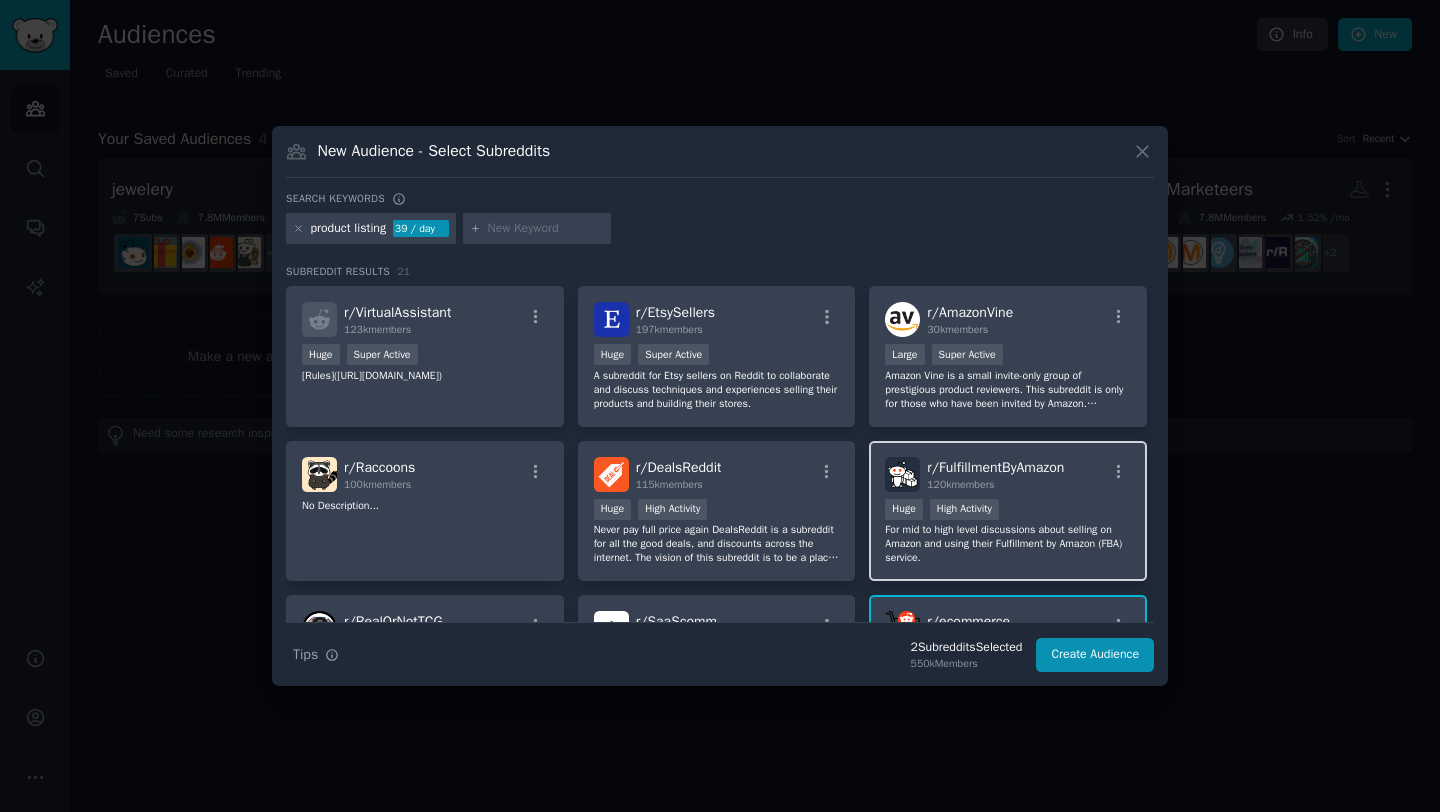 click on "120k  members" at bounding box center (995, 485) 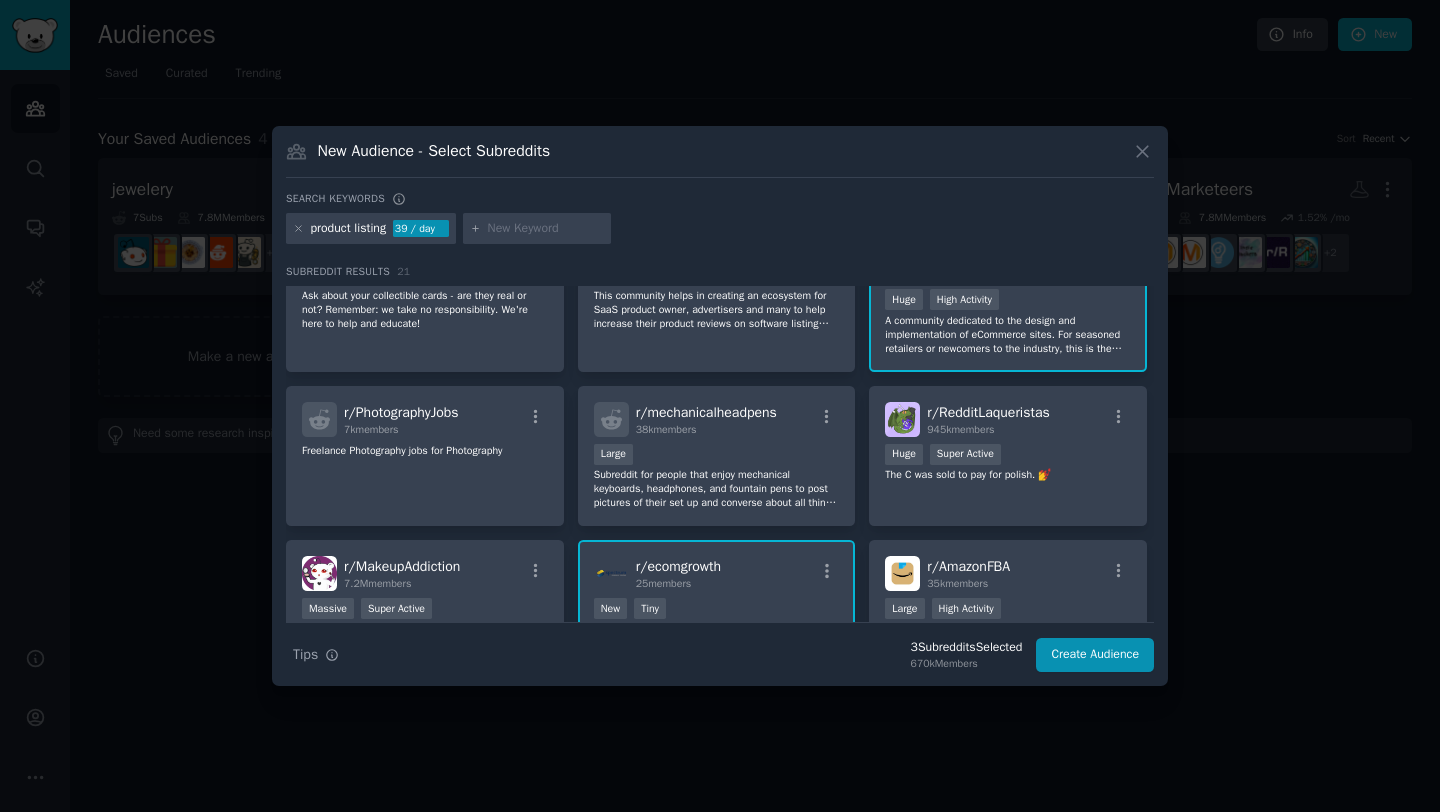 scroll, scrollTop: 0, scrollLeft: 0, axis: both 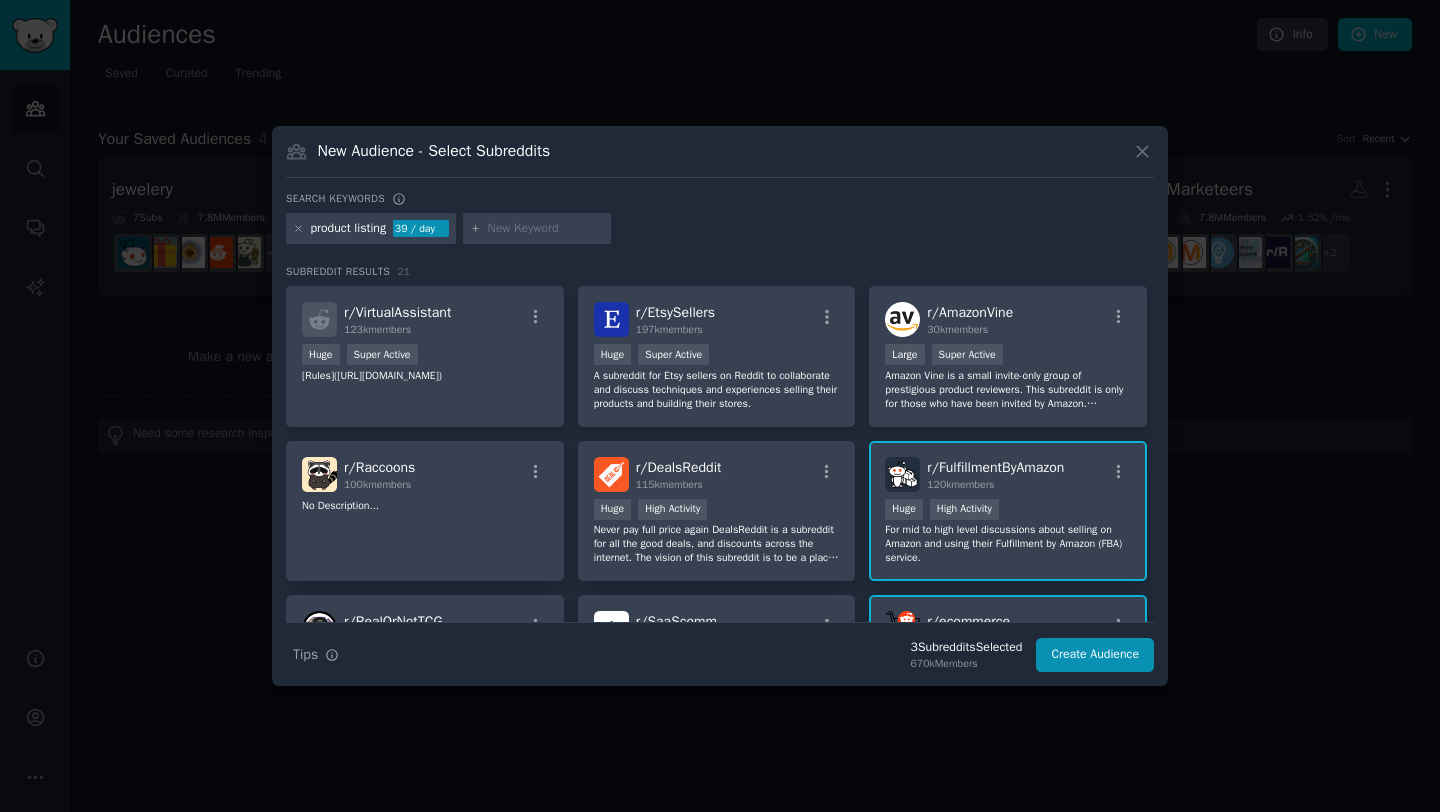 click at bounding box center (546, 229) 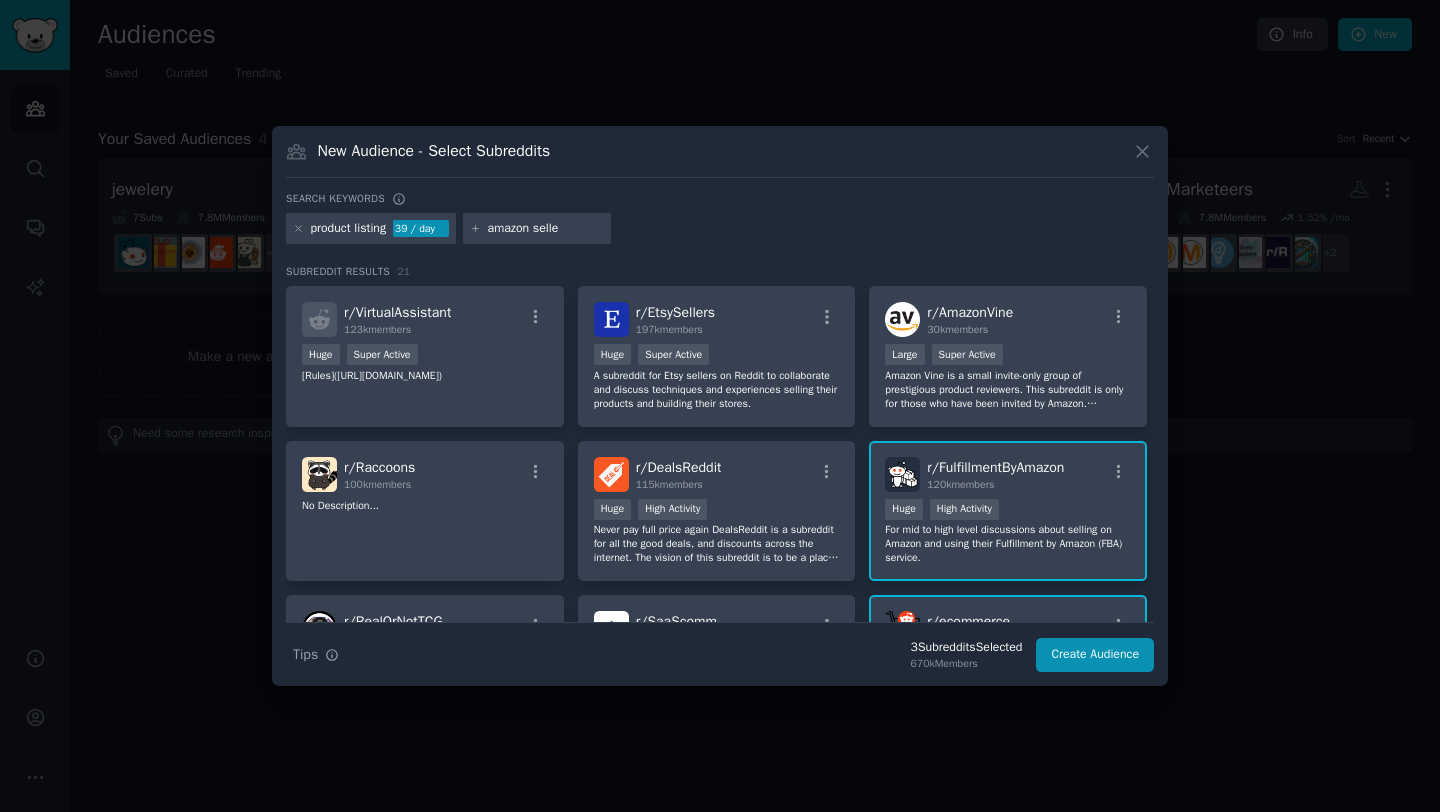 type on "amazon seller" 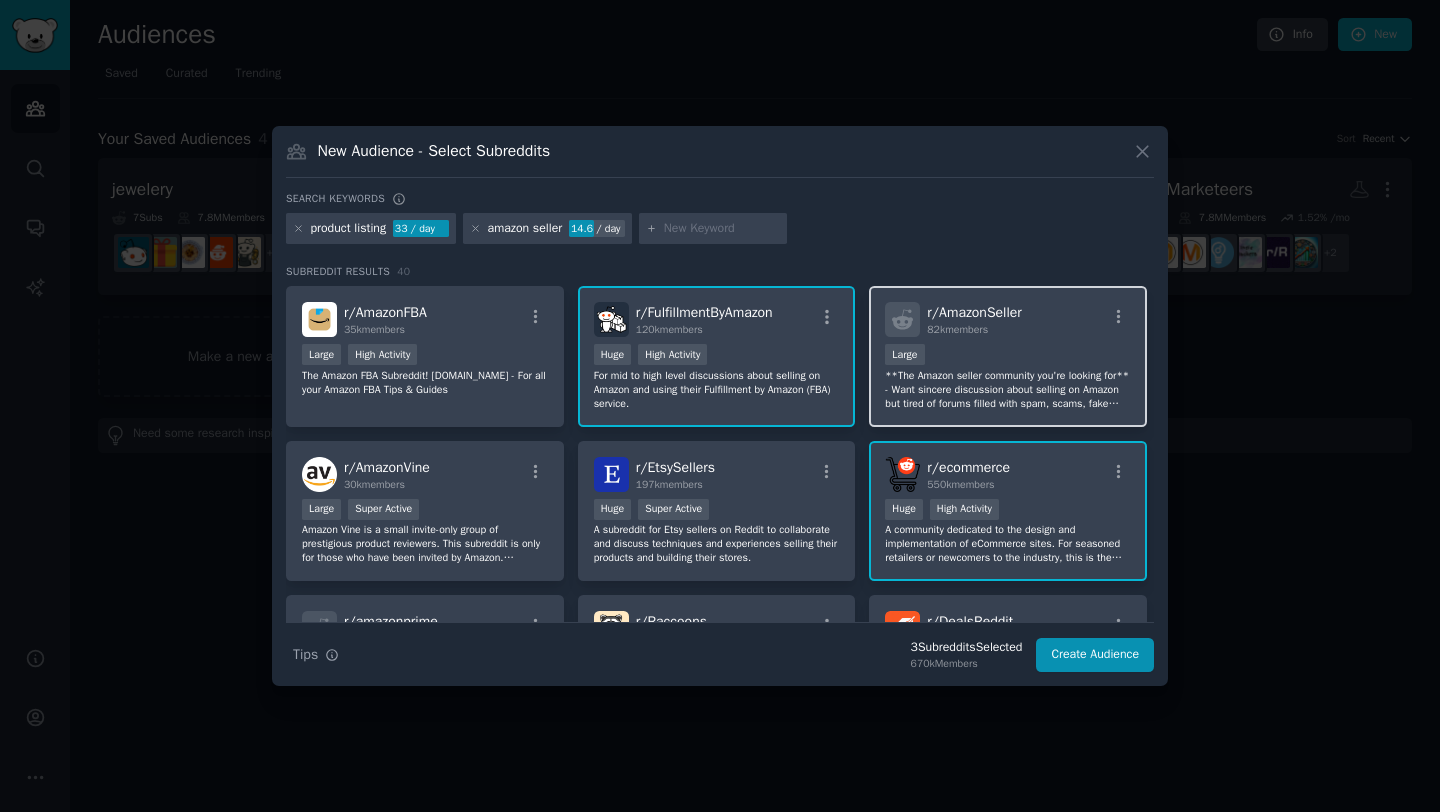 click on "Large" at bounding box center (1008, 356) 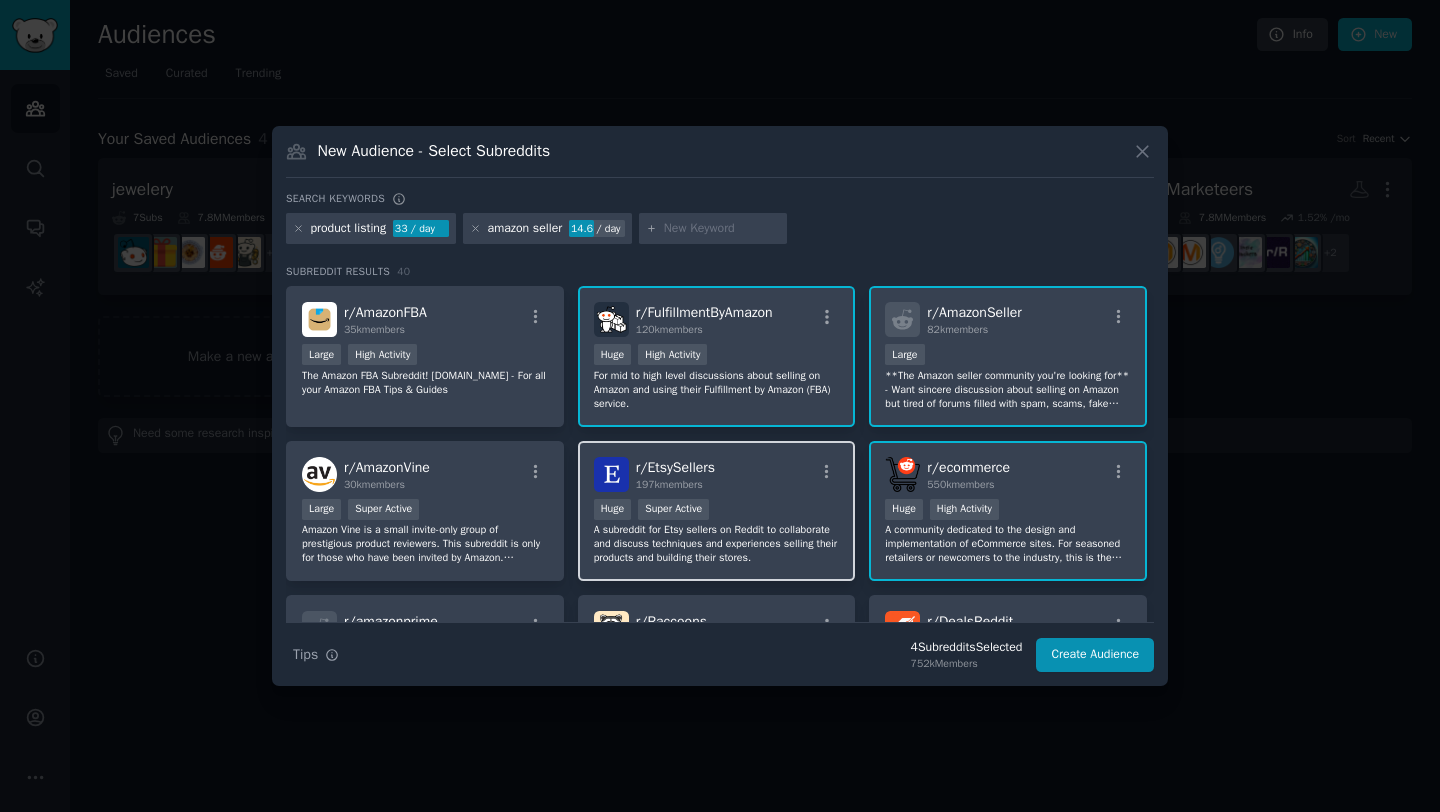 click on "r/ EtsySellers 197k  members" at bounding box center (717, 474) 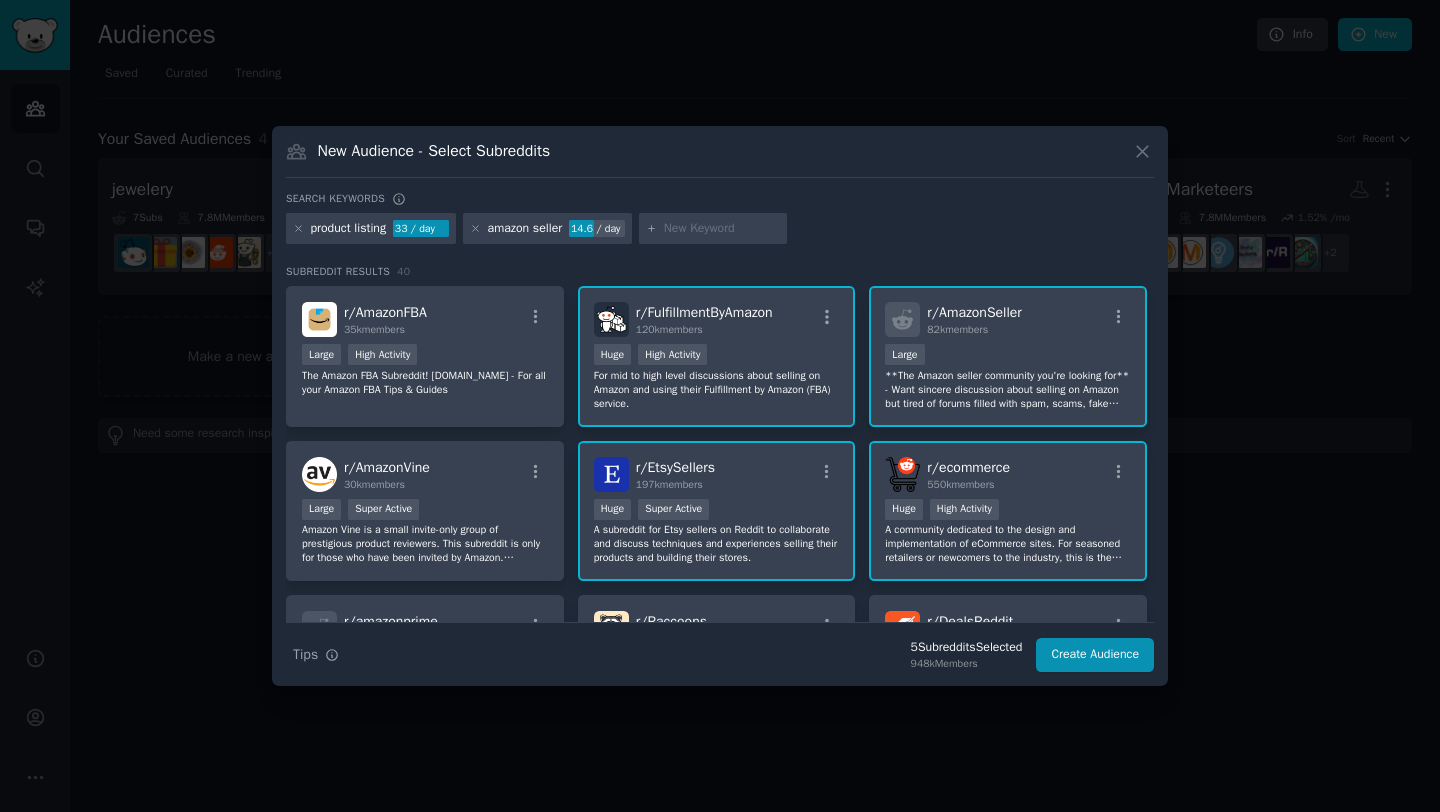 click at bounding box center [722, 229] 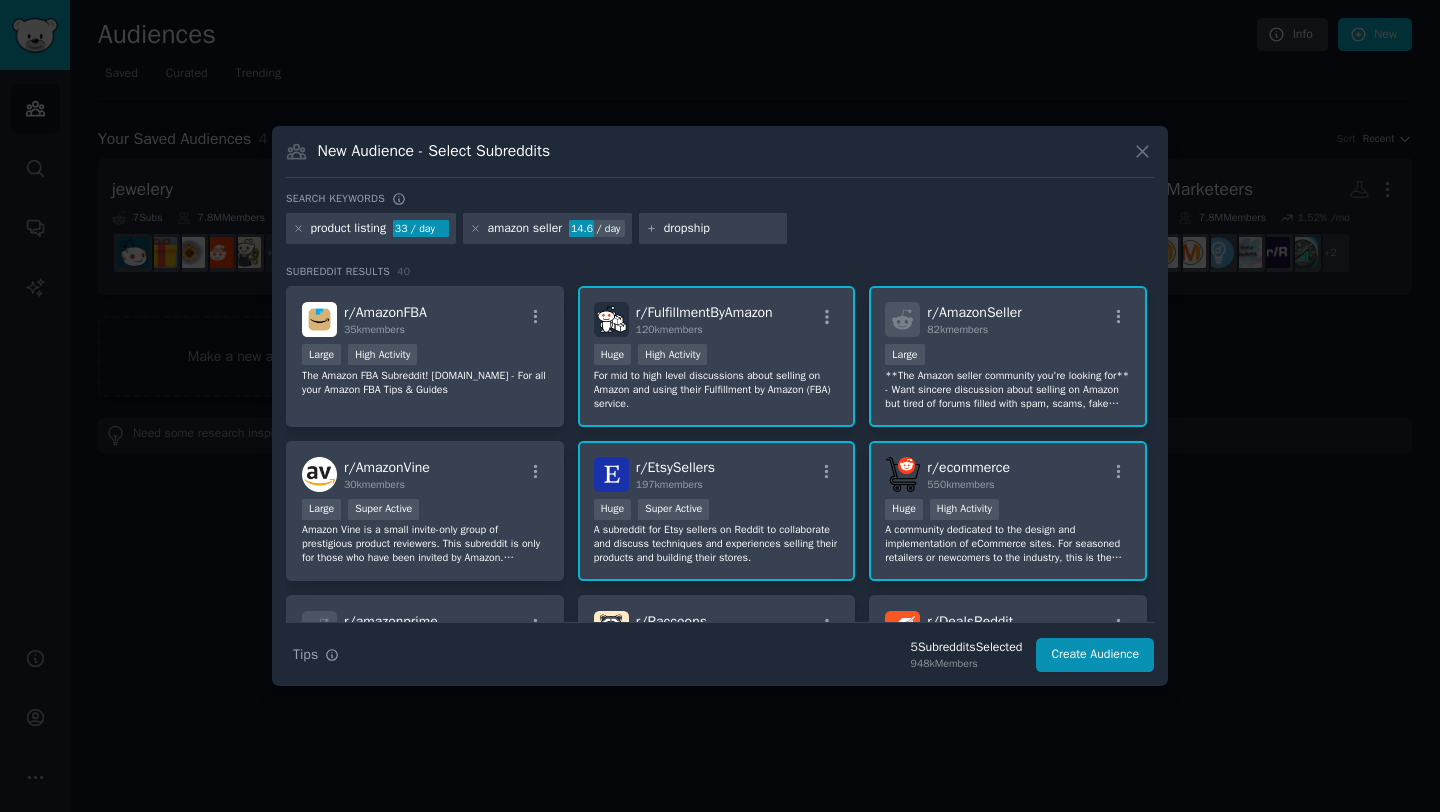 type on "dropship" 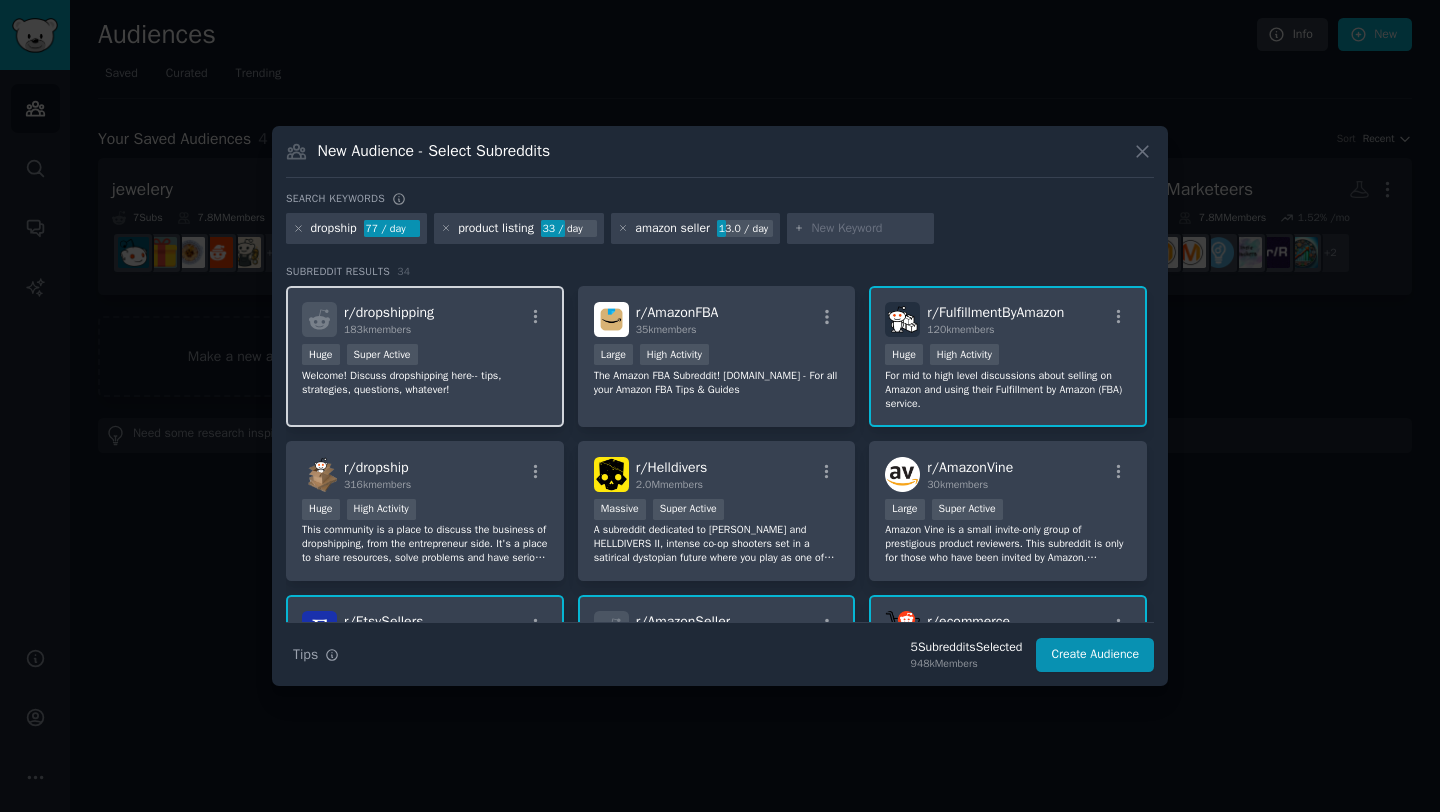 click on "Huge Super Active" at bounding box center [425, 356] 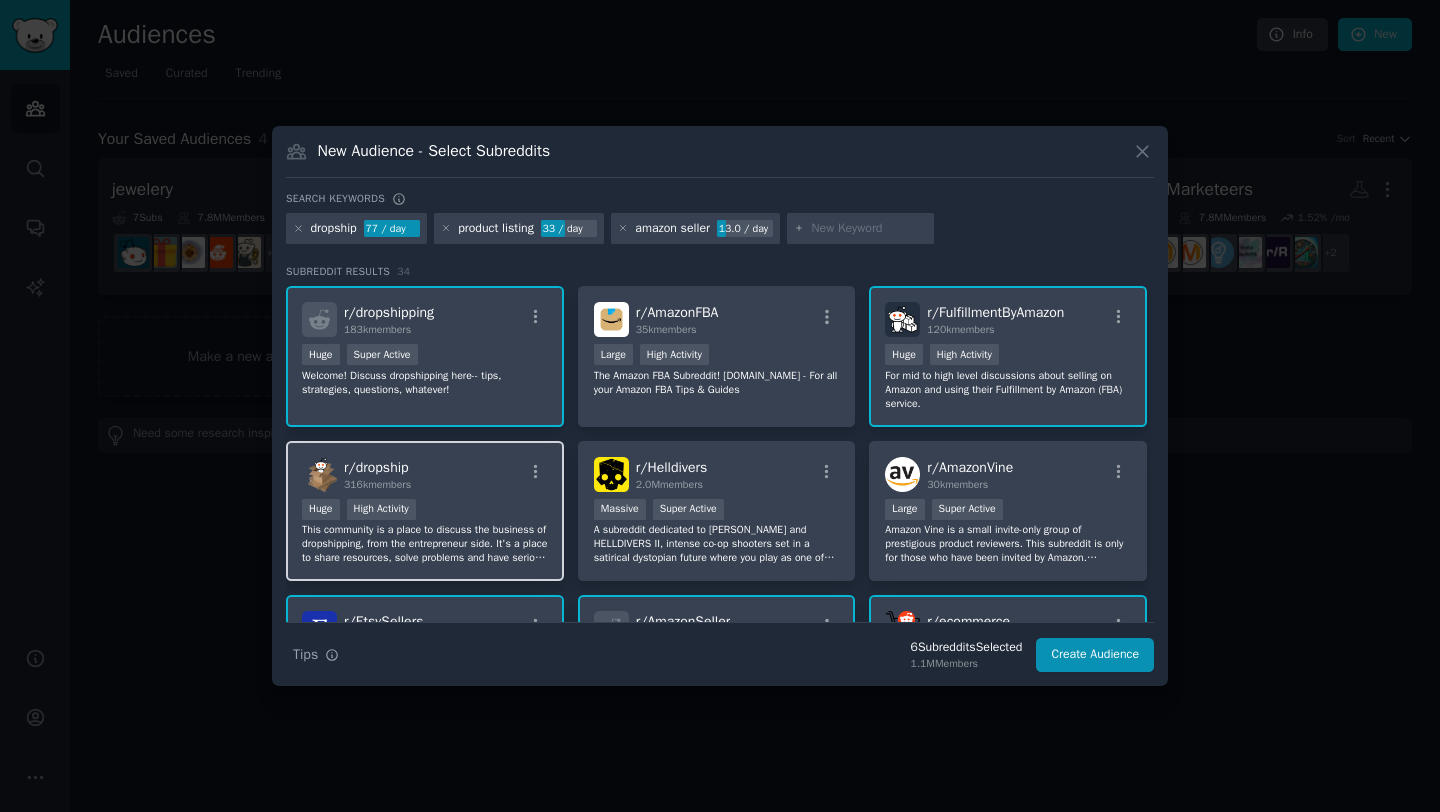 click on "This community is a place to discuss the business of dropshipping, from the entrepreneur side. It's a place to share resources, solve problems and have serious discussions on issues we all face." at bounding box center (425, 544) 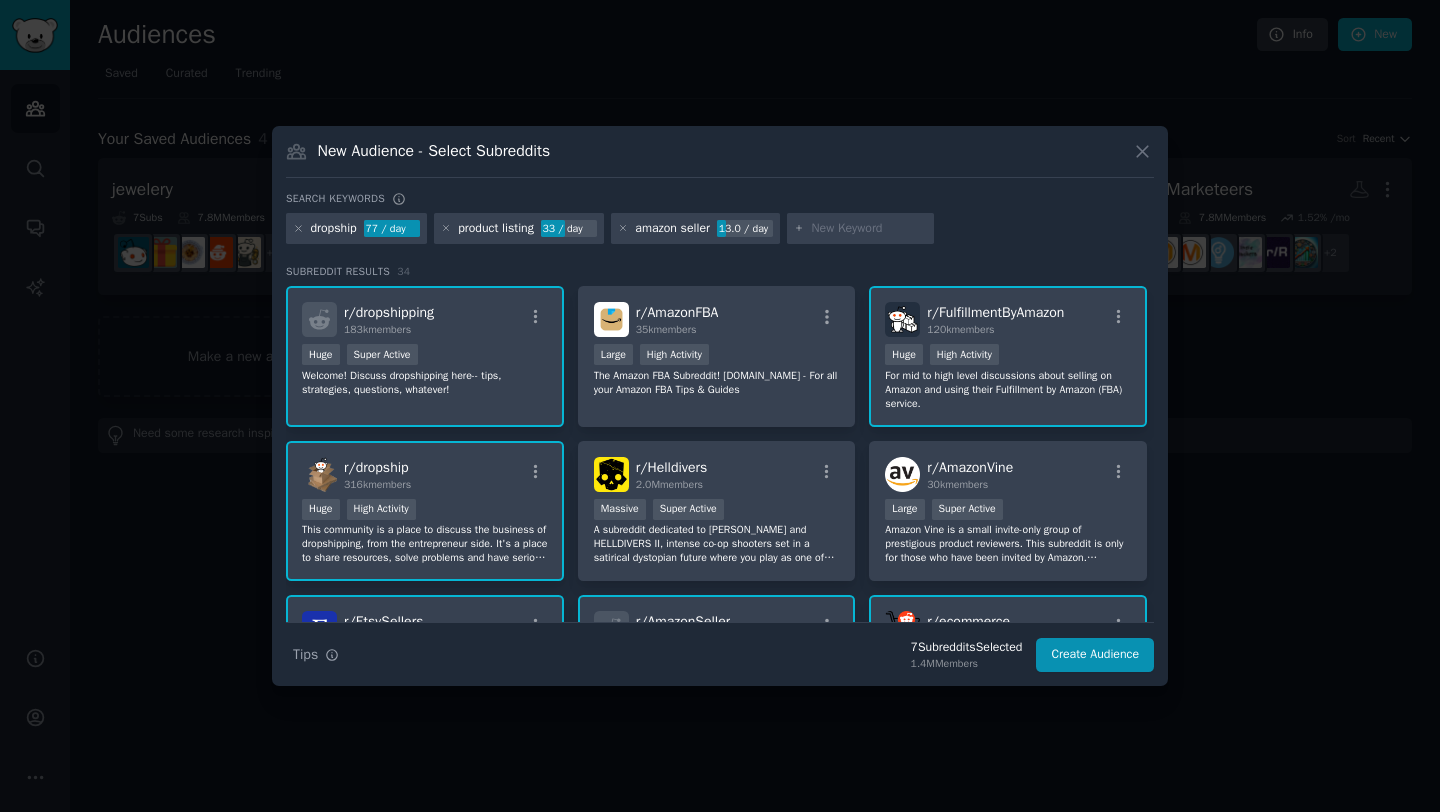 click at bounding box center [869, 229] 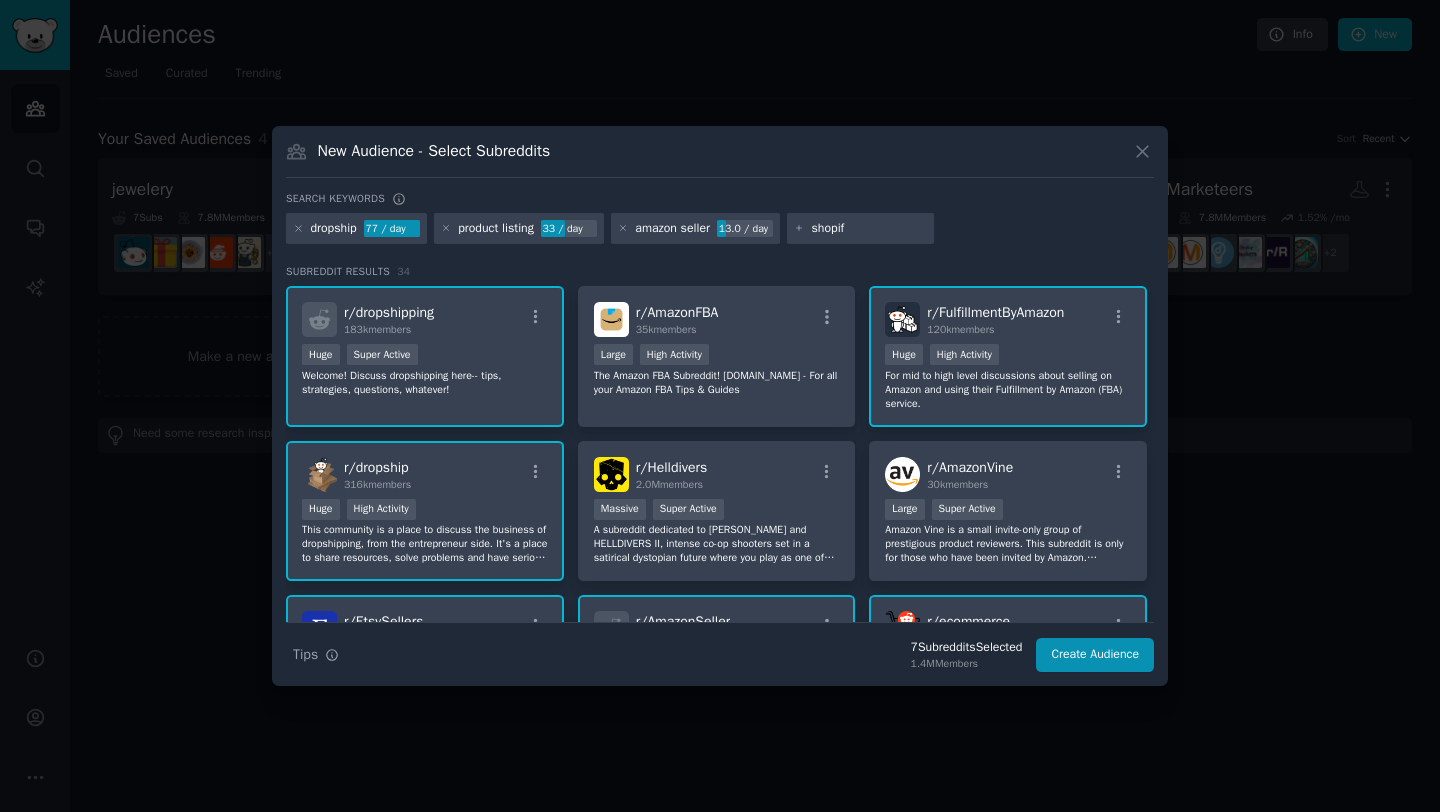 type on "shopify" 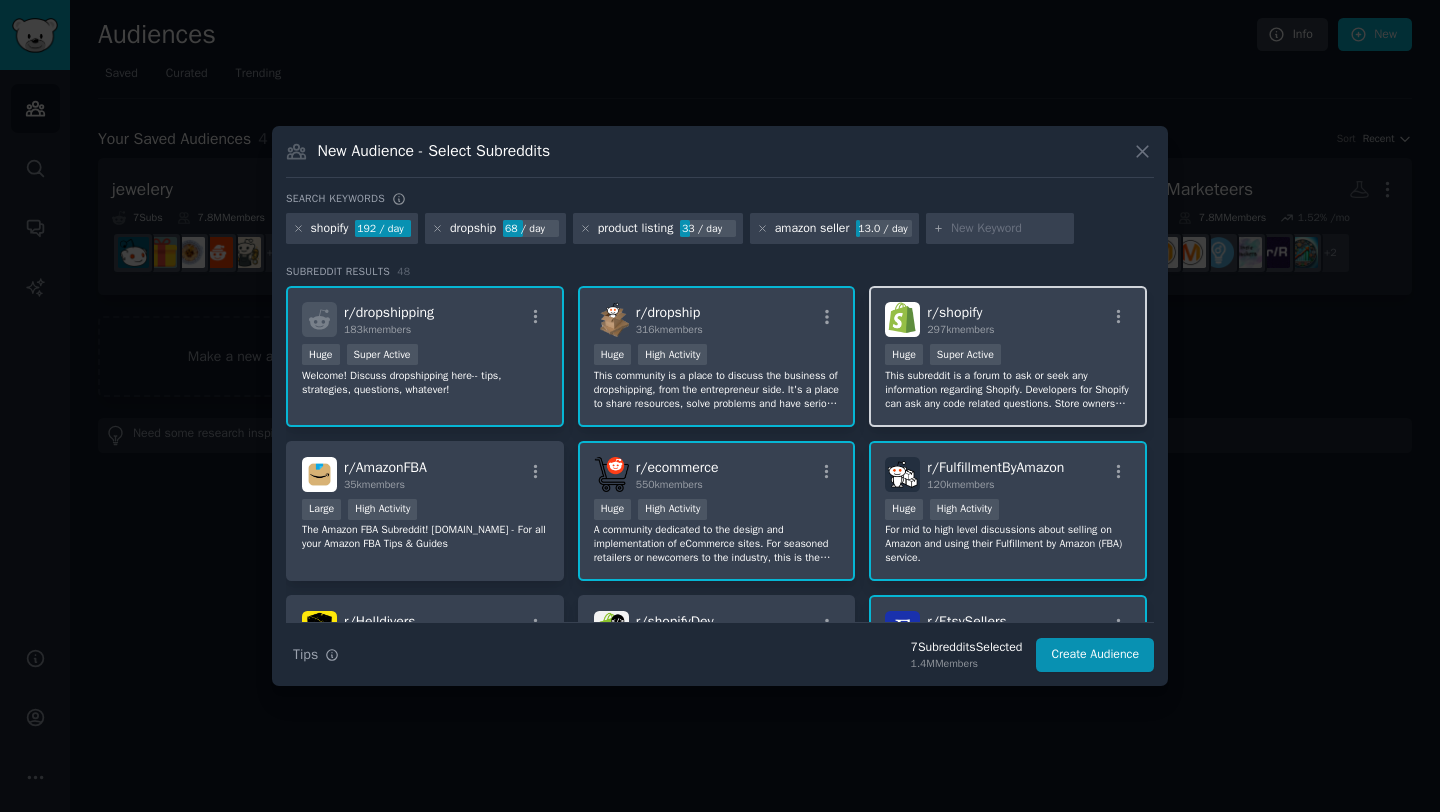 click on "Huge Super Active" at bounding box center [1008, 356] 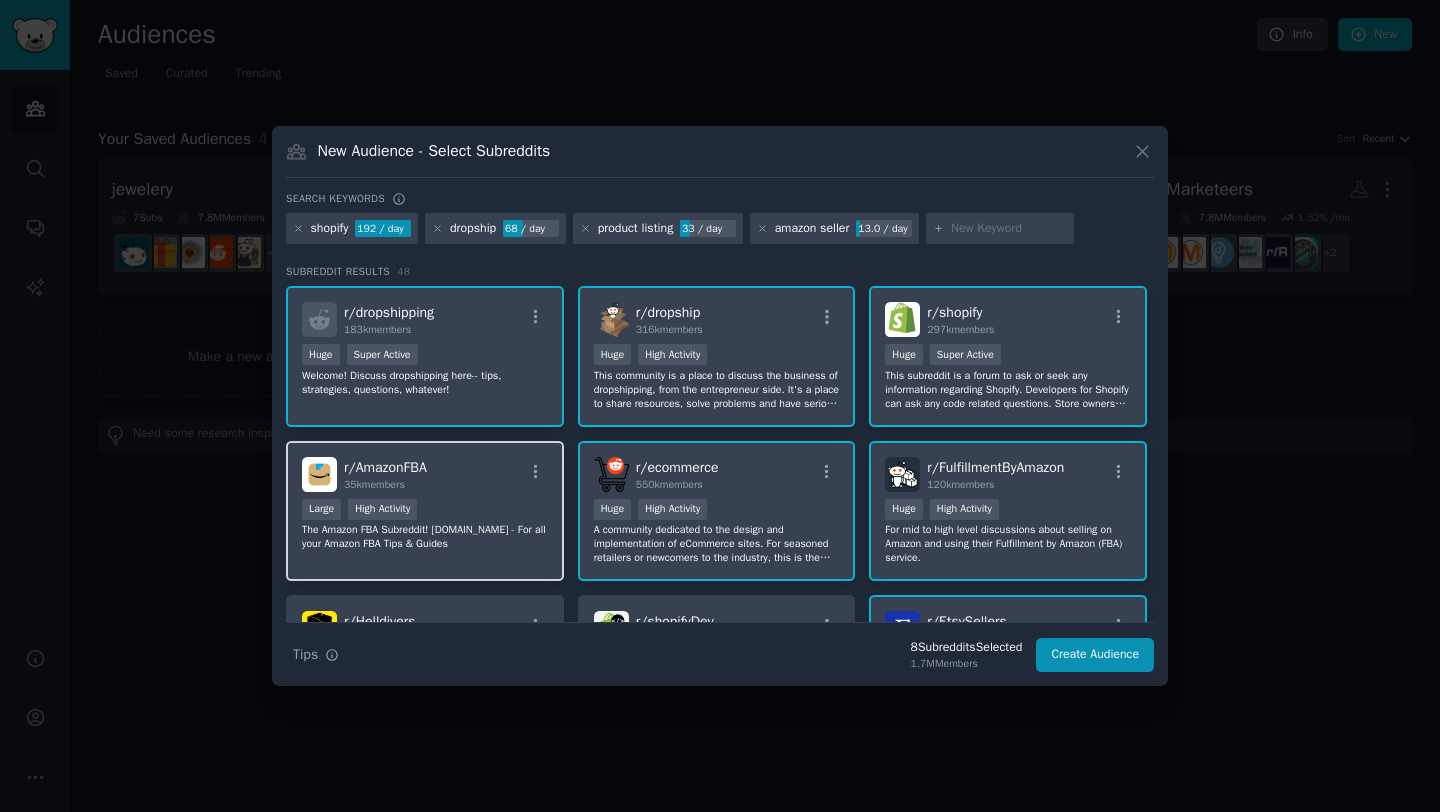 click on "r/ AmazonFBA 35k  members" at bounding box center [425, 474] 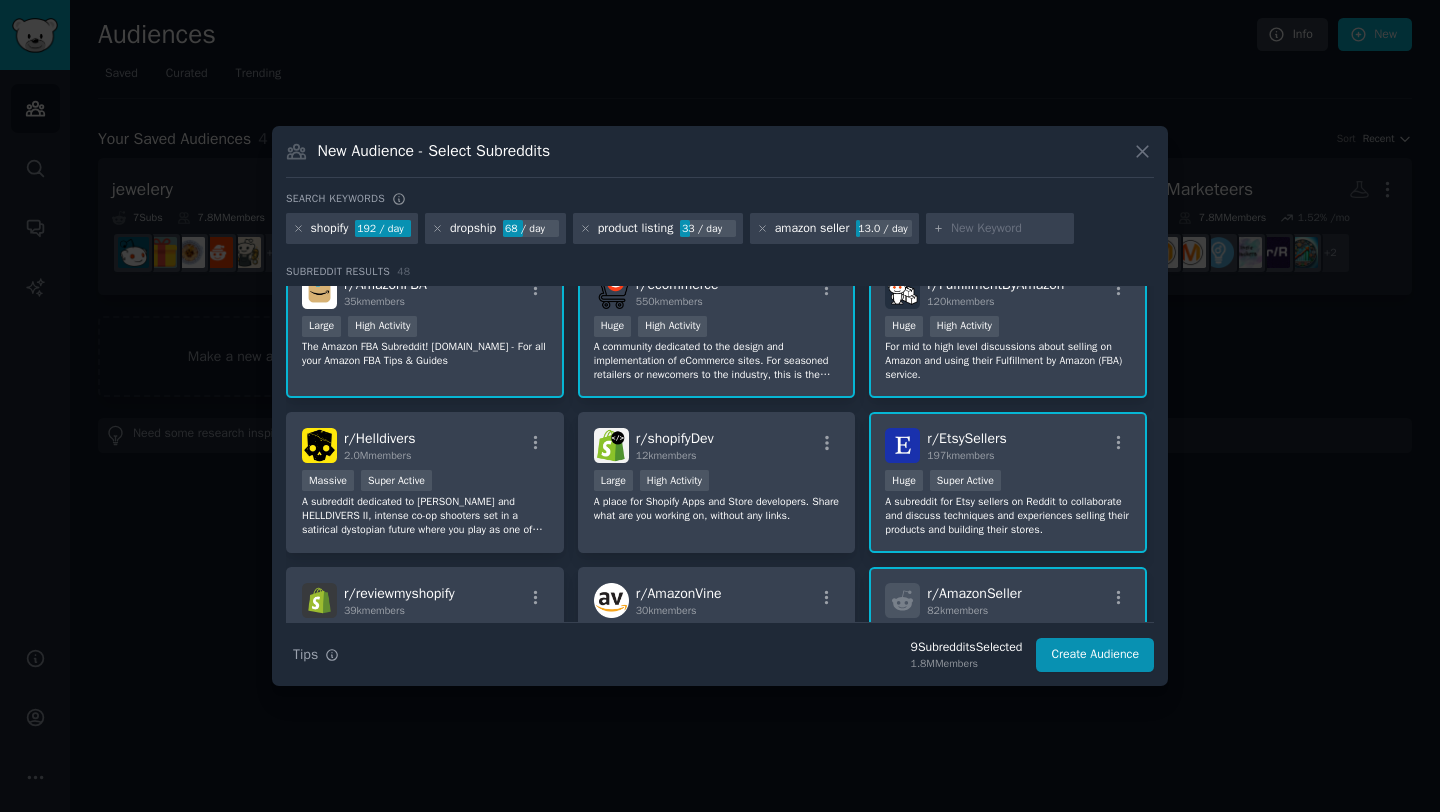scroll, scrollTop: 184, scrollLeft: 0, axis: vertical 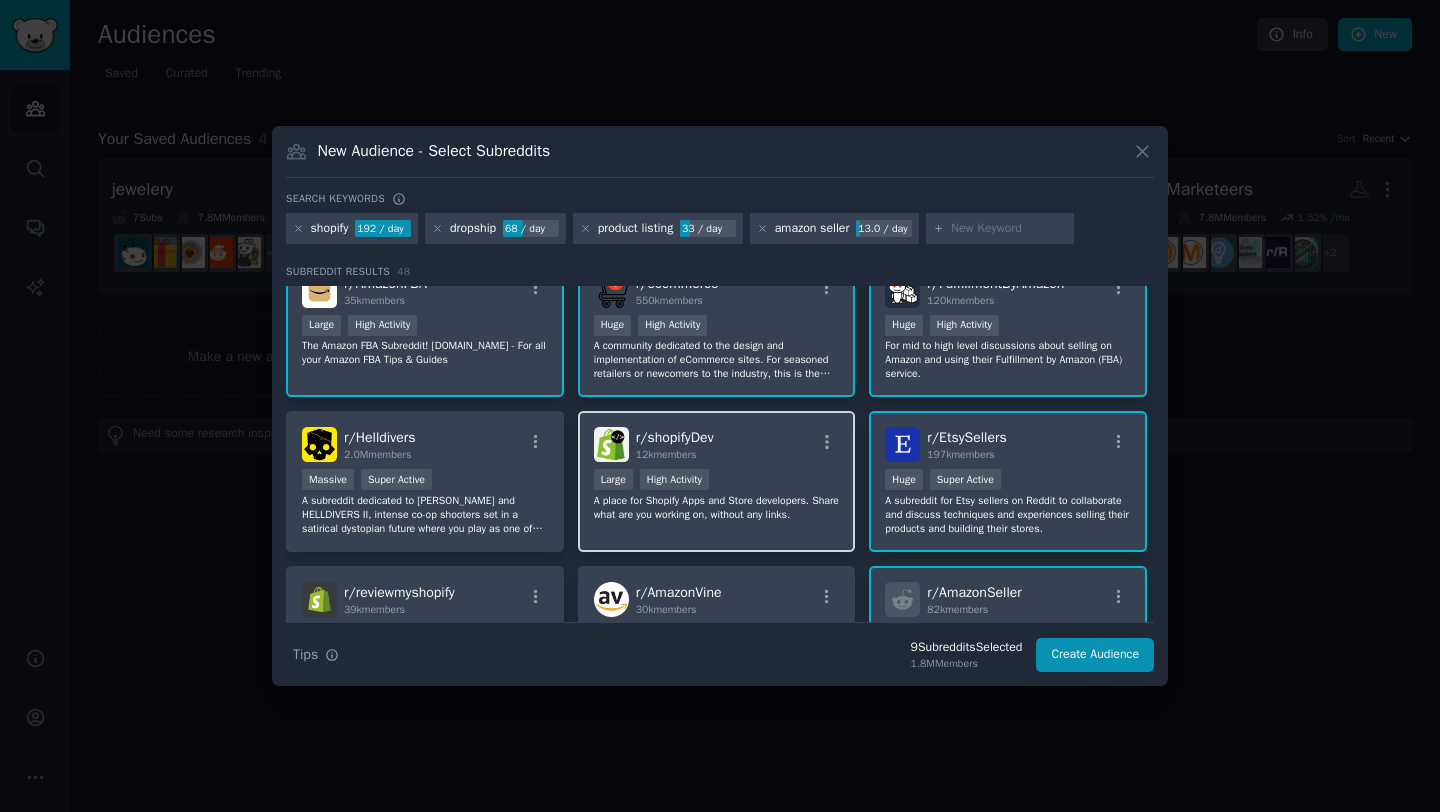click on "r/ shopifyDev 12k  members Large High Activity A place for Shopify Apps and Store developers. Share what are you working on, without any links." at bounding box center [717, 481] 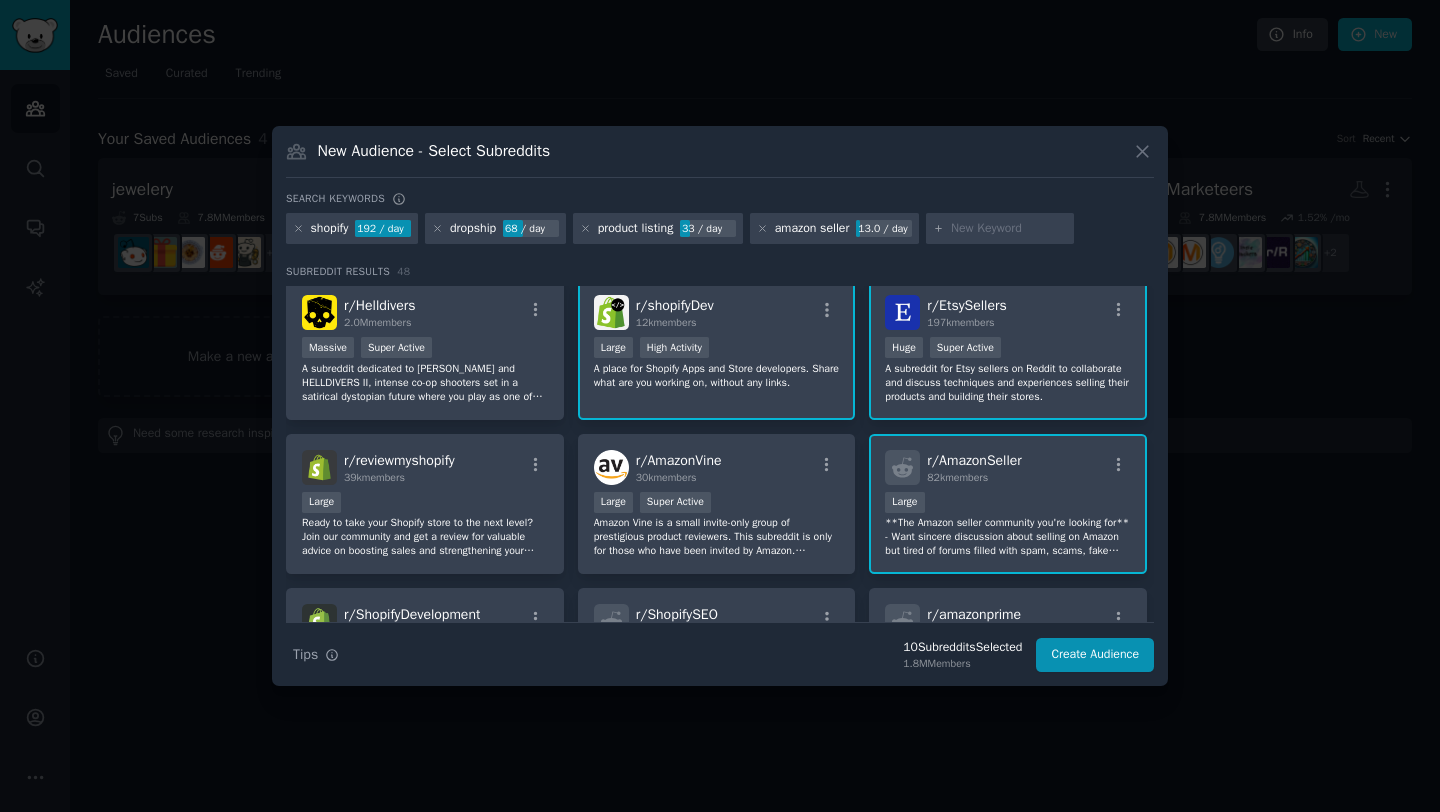 scroll, scrollTop: 471, scrollLeft: 0, axis: vertical 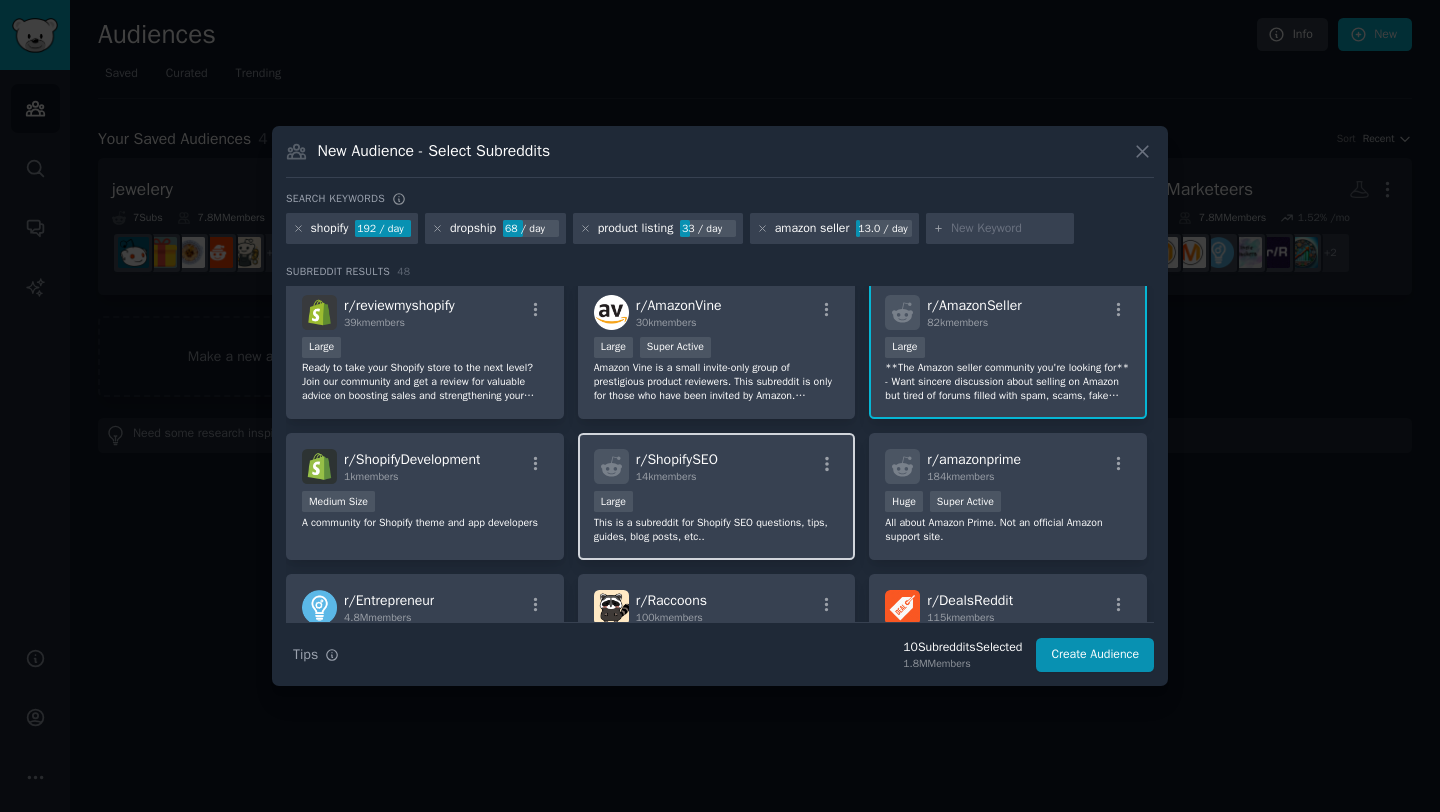 click on "Large" at bounding box center [717, 503] 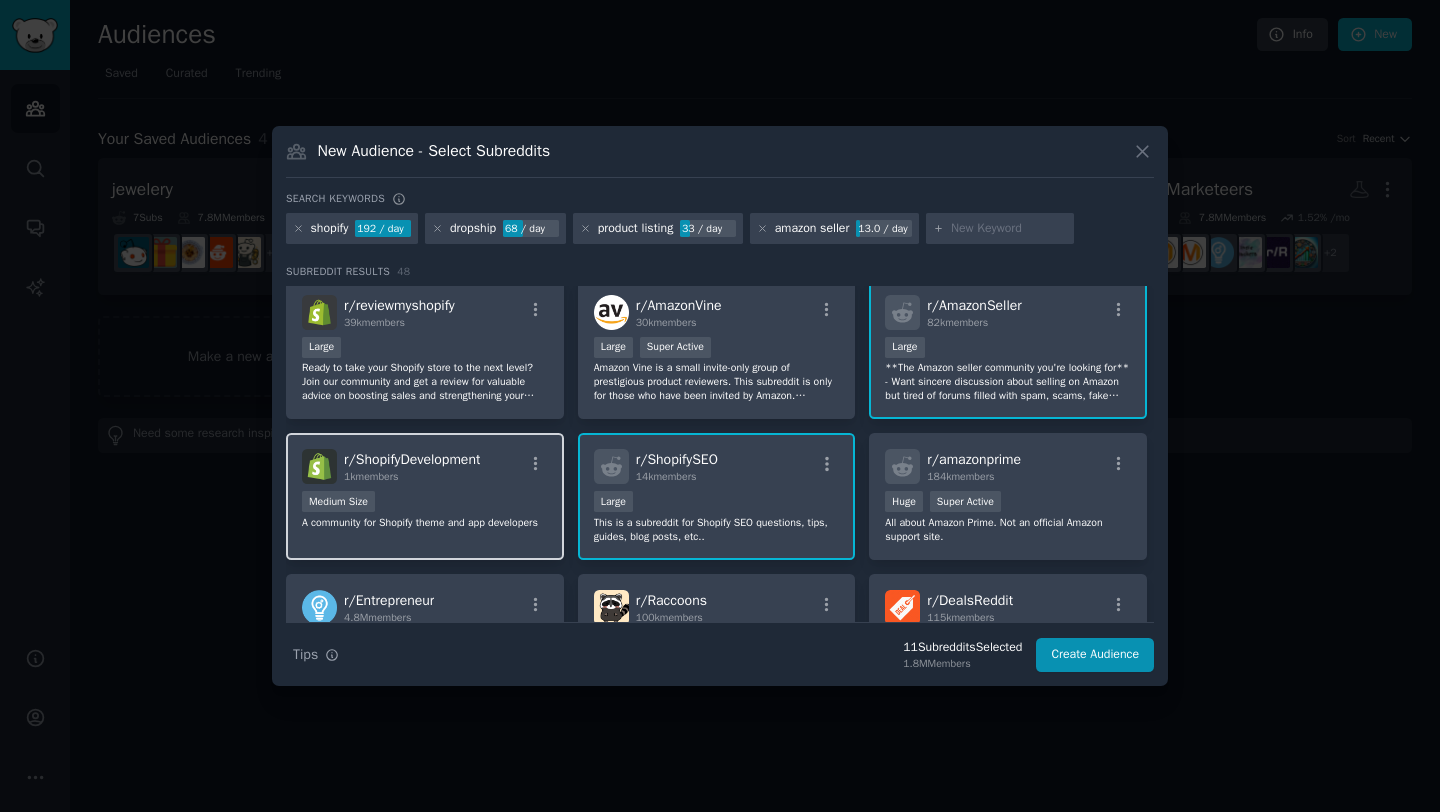 click on "Medium Size" at bounding box center (425, 503) 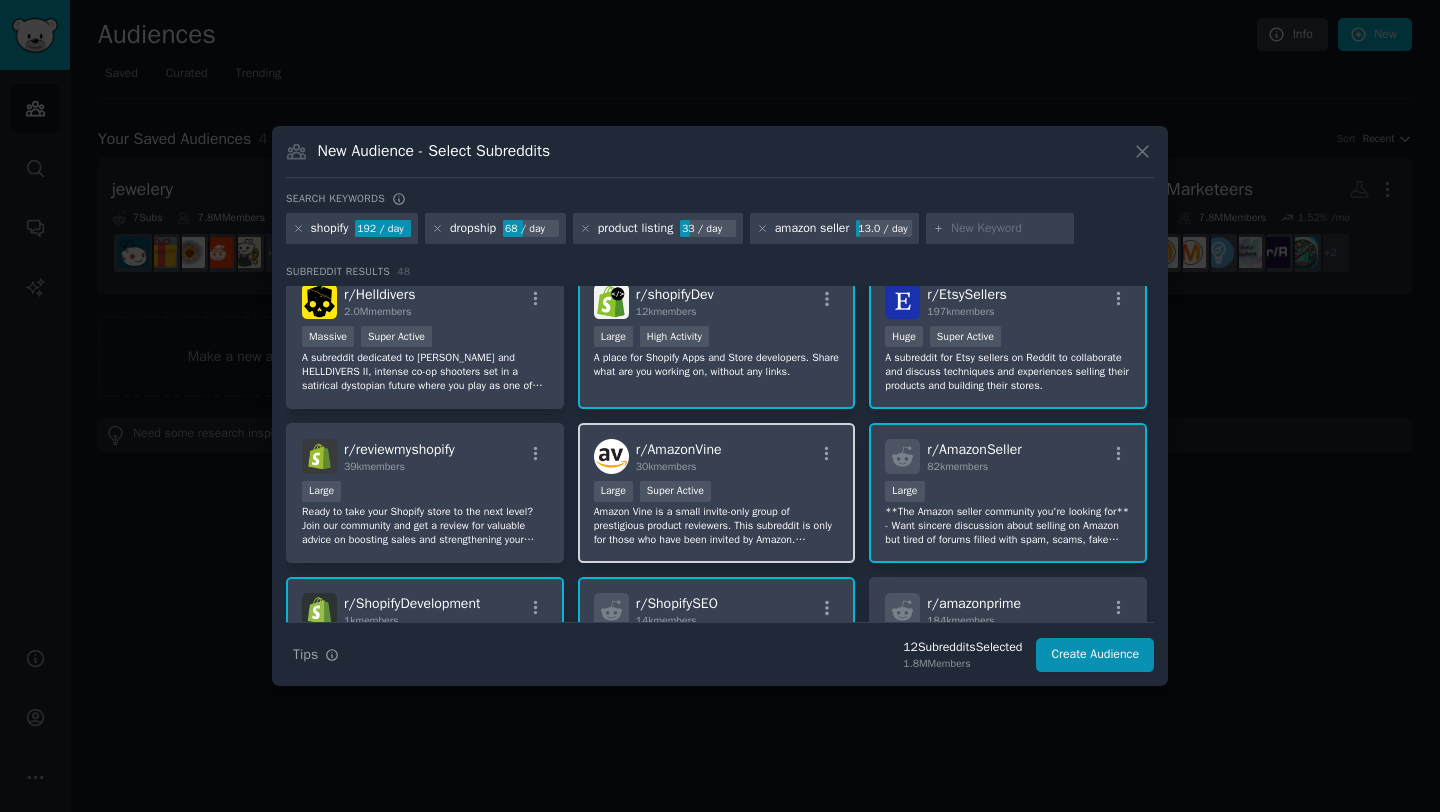 scroll, scrollTop: 343, scrollLeft: 0, axis: vertical 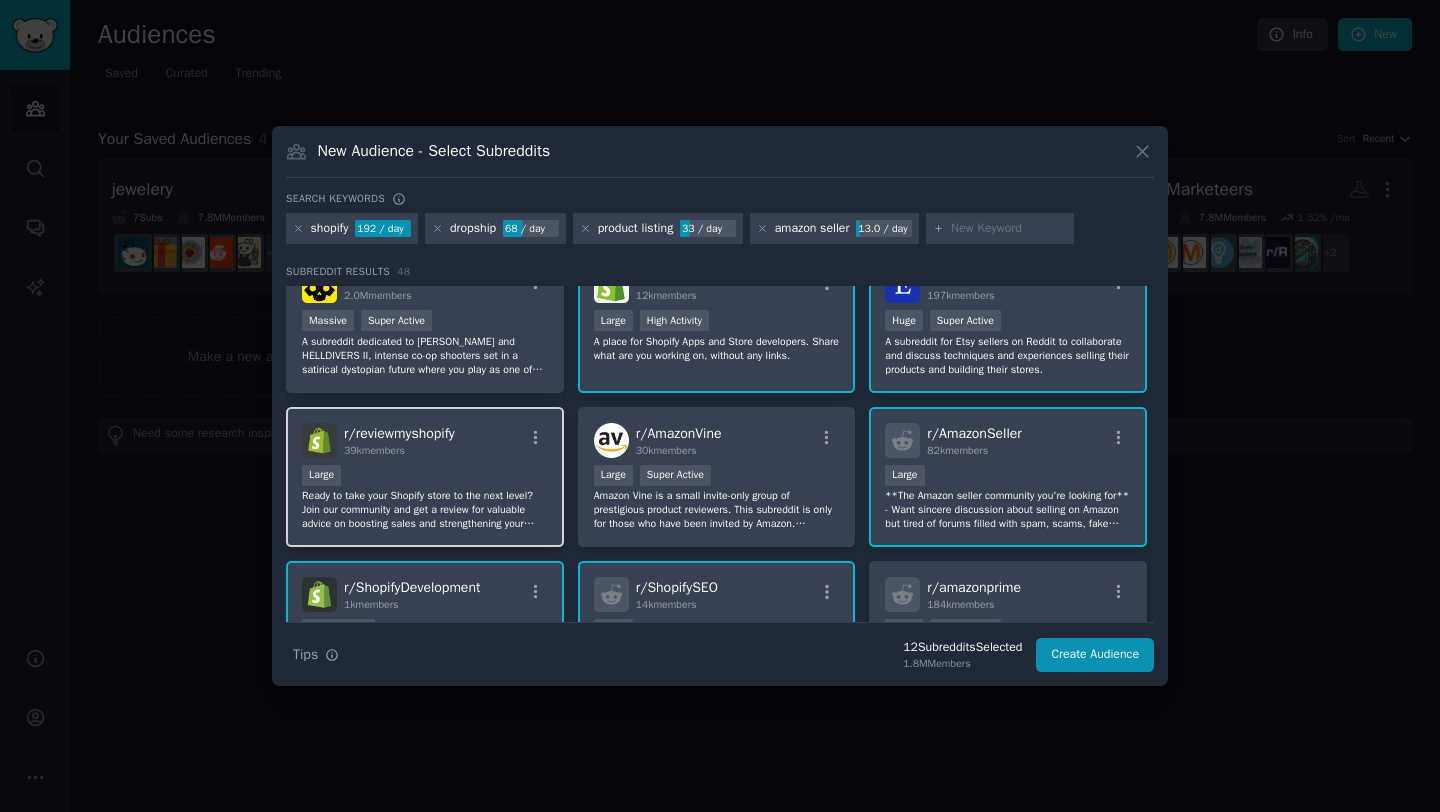 click on "Large" at bounding box center [425, 477] 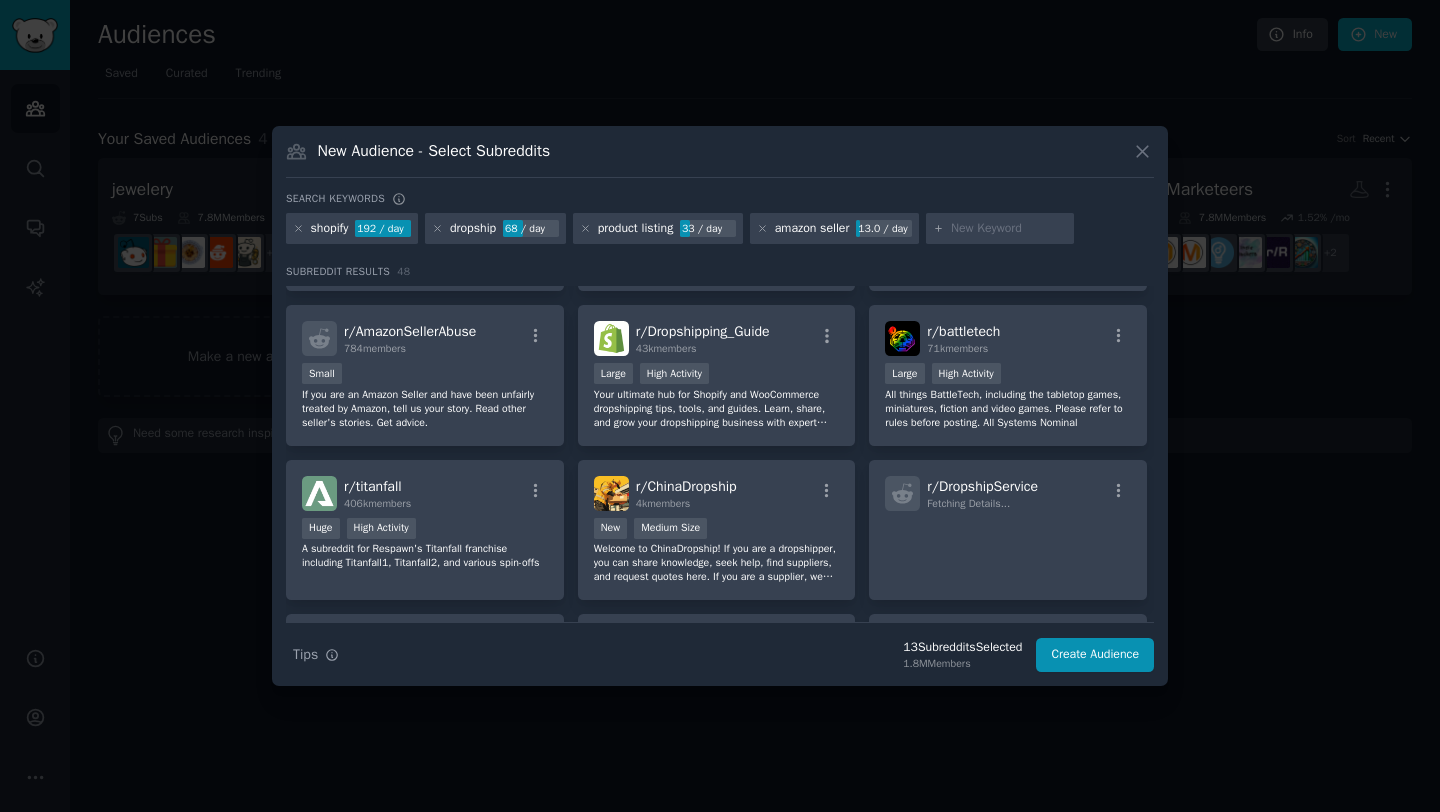 scroll, scrollTop: 1335, scrollLeft: 0, axis: vertical 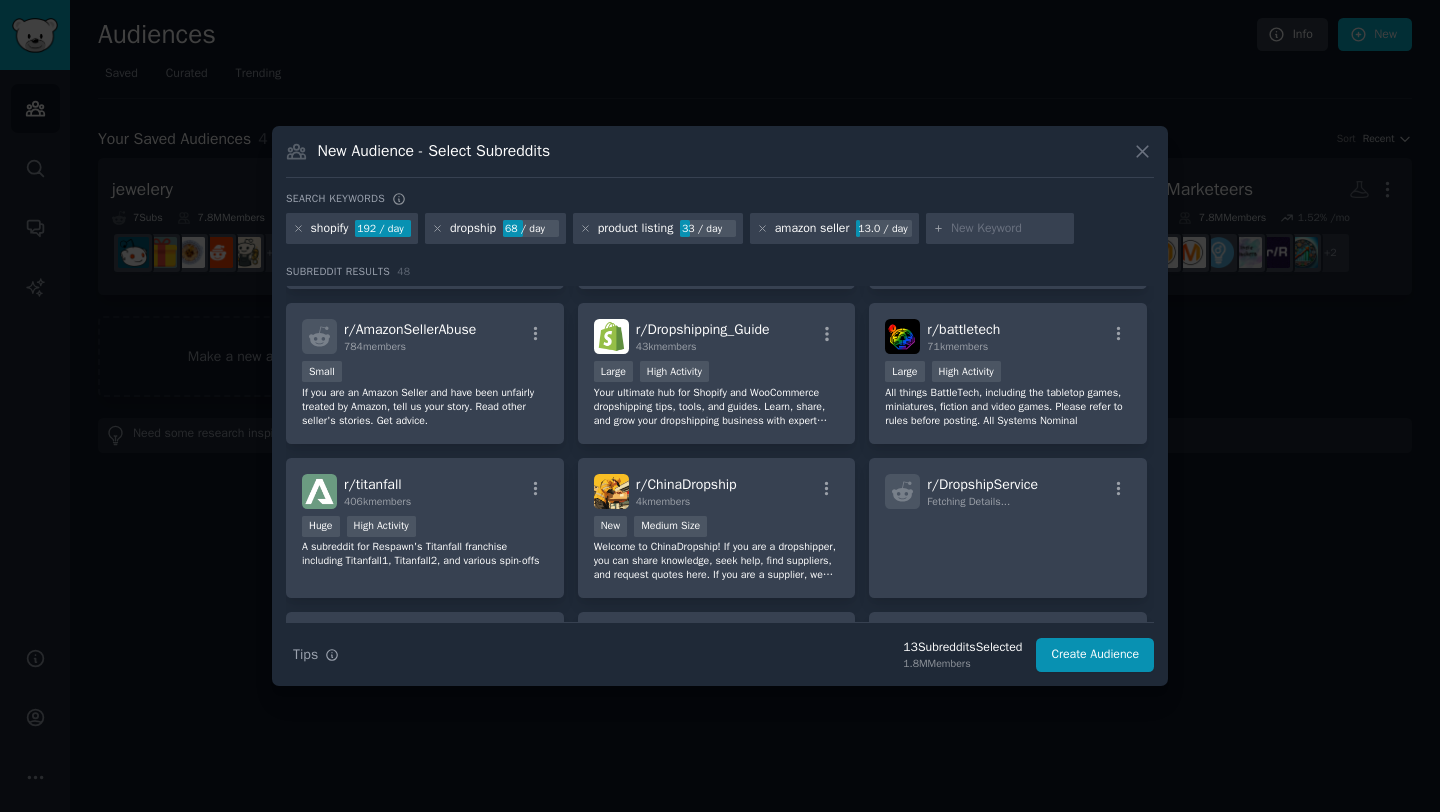 click on "Your ultimate hub for Shopify and WooCommerce dropshipping tips, tools, and guides. Learn, share, and grow your dropshipping business with expert advice and community support!" at bounding box center [717, 407] 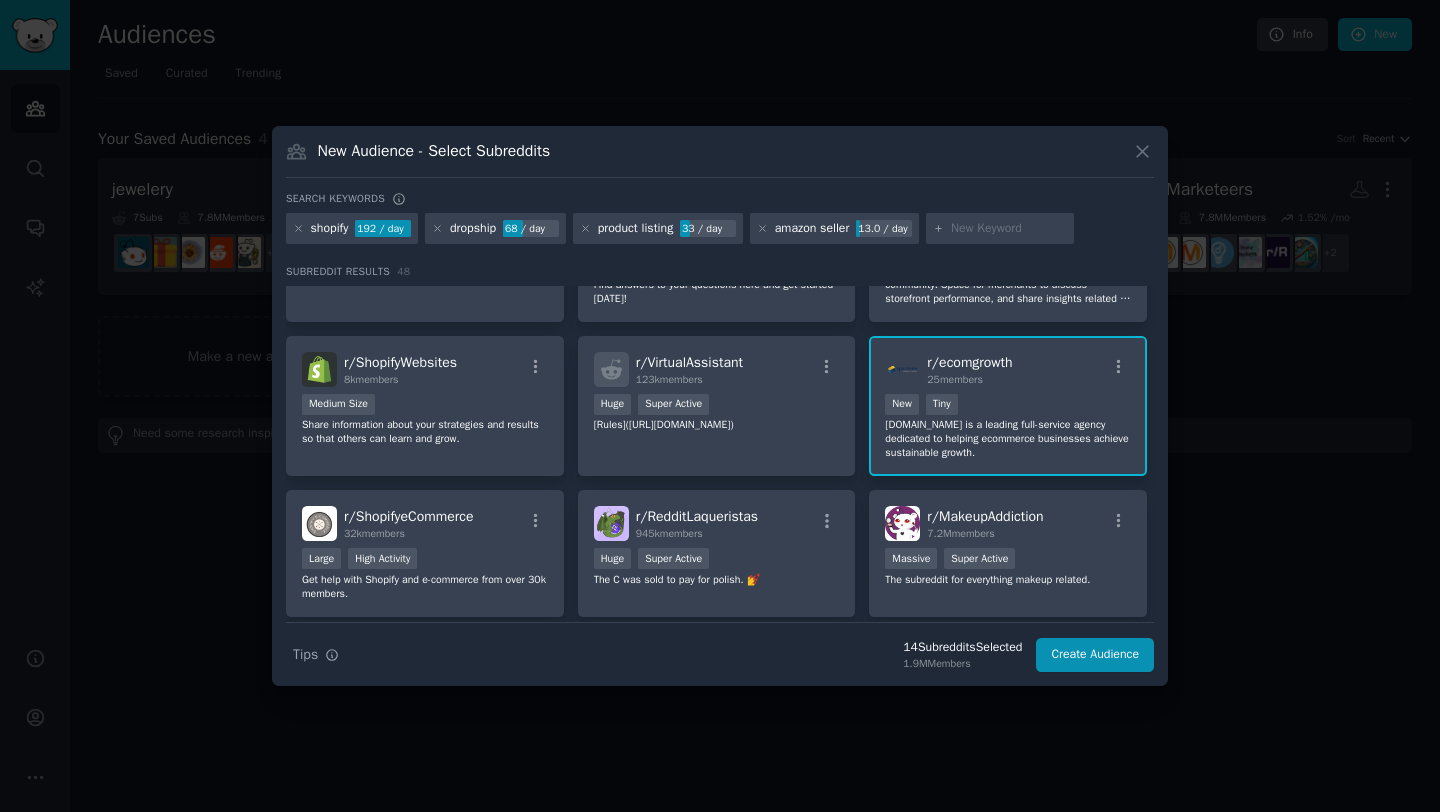 scroll, scrollTop: 1765, scrollLeft: 0, axis: vertical 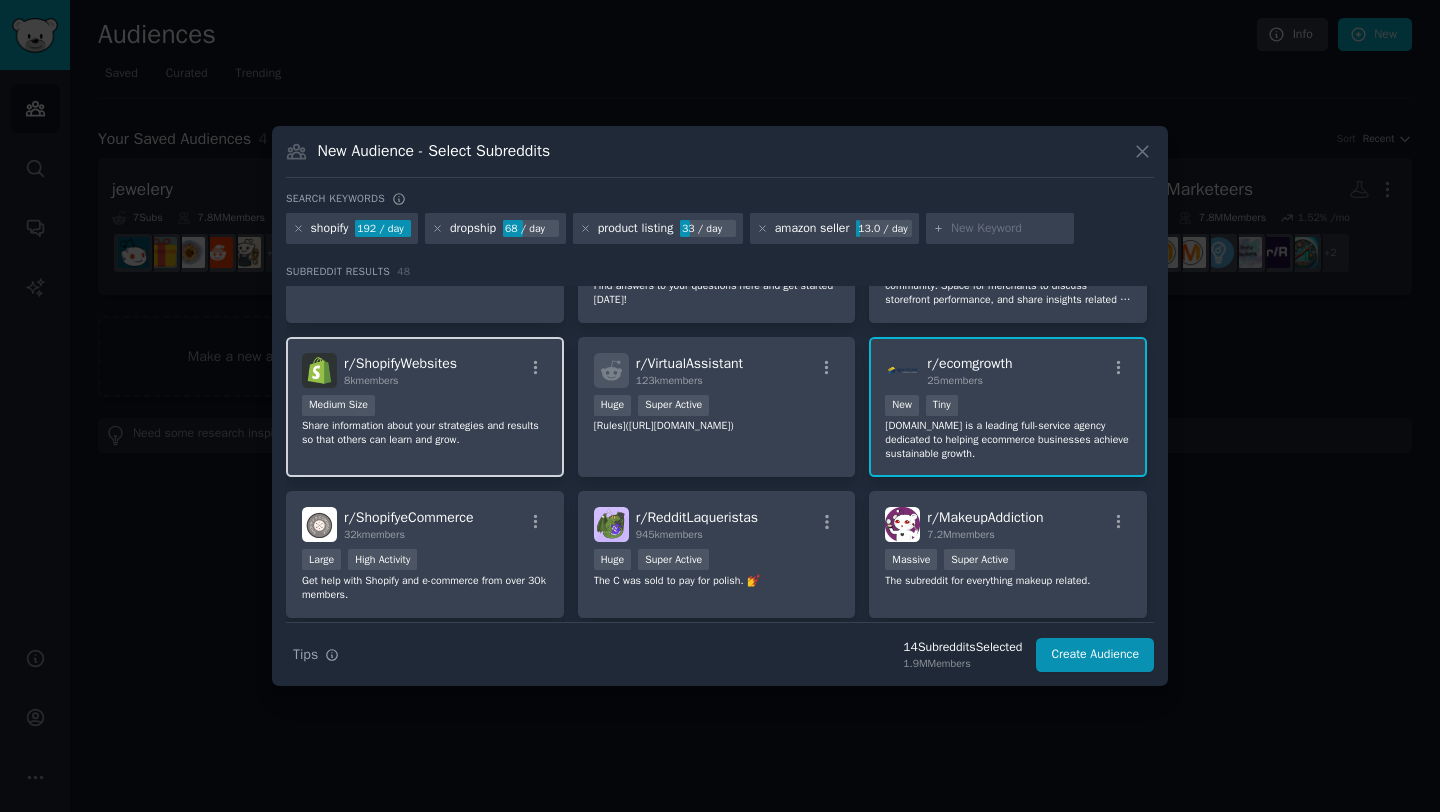 click on "Medium Size" at bounding box center [425, 407] 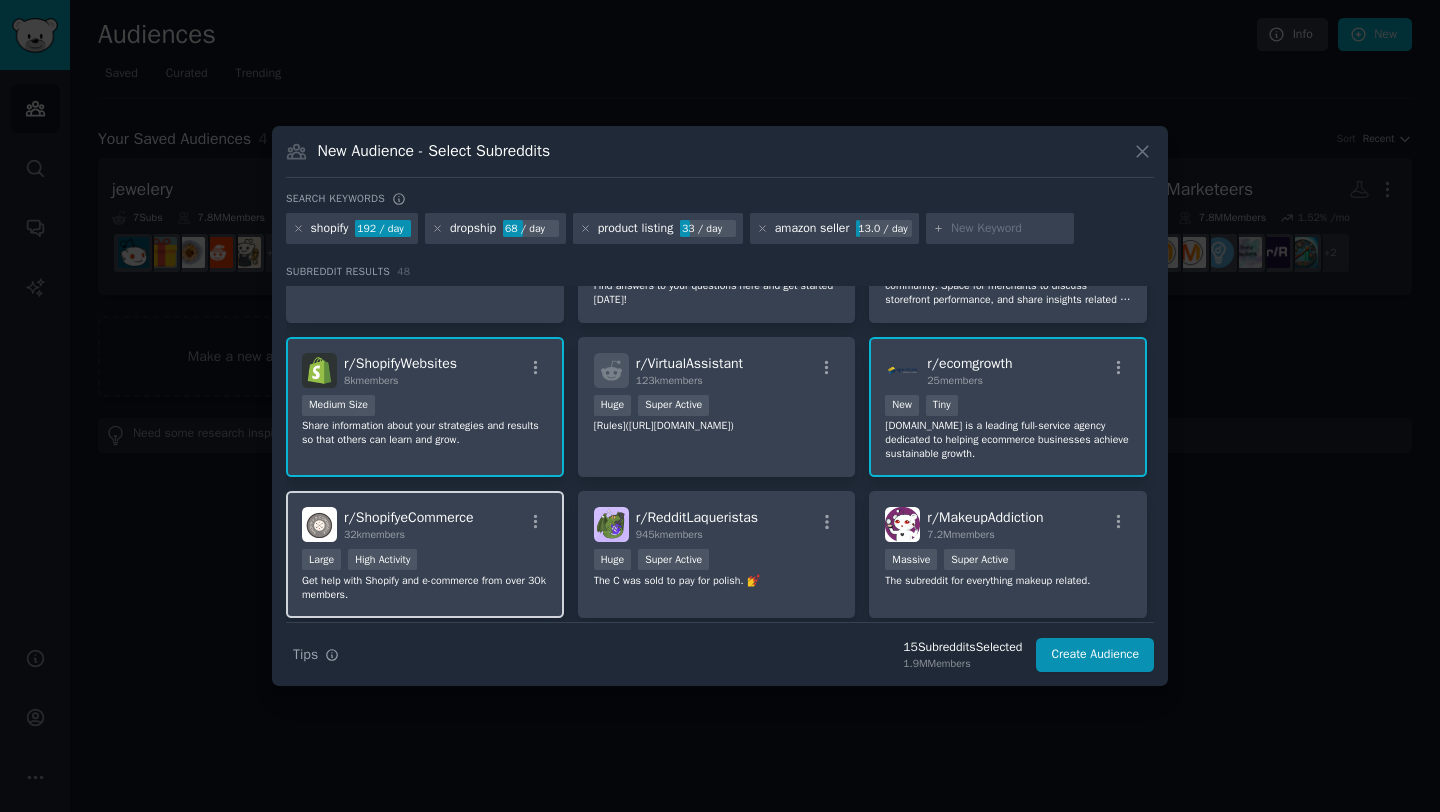 click on "Large High Activity" at bounding box center (425, 561) 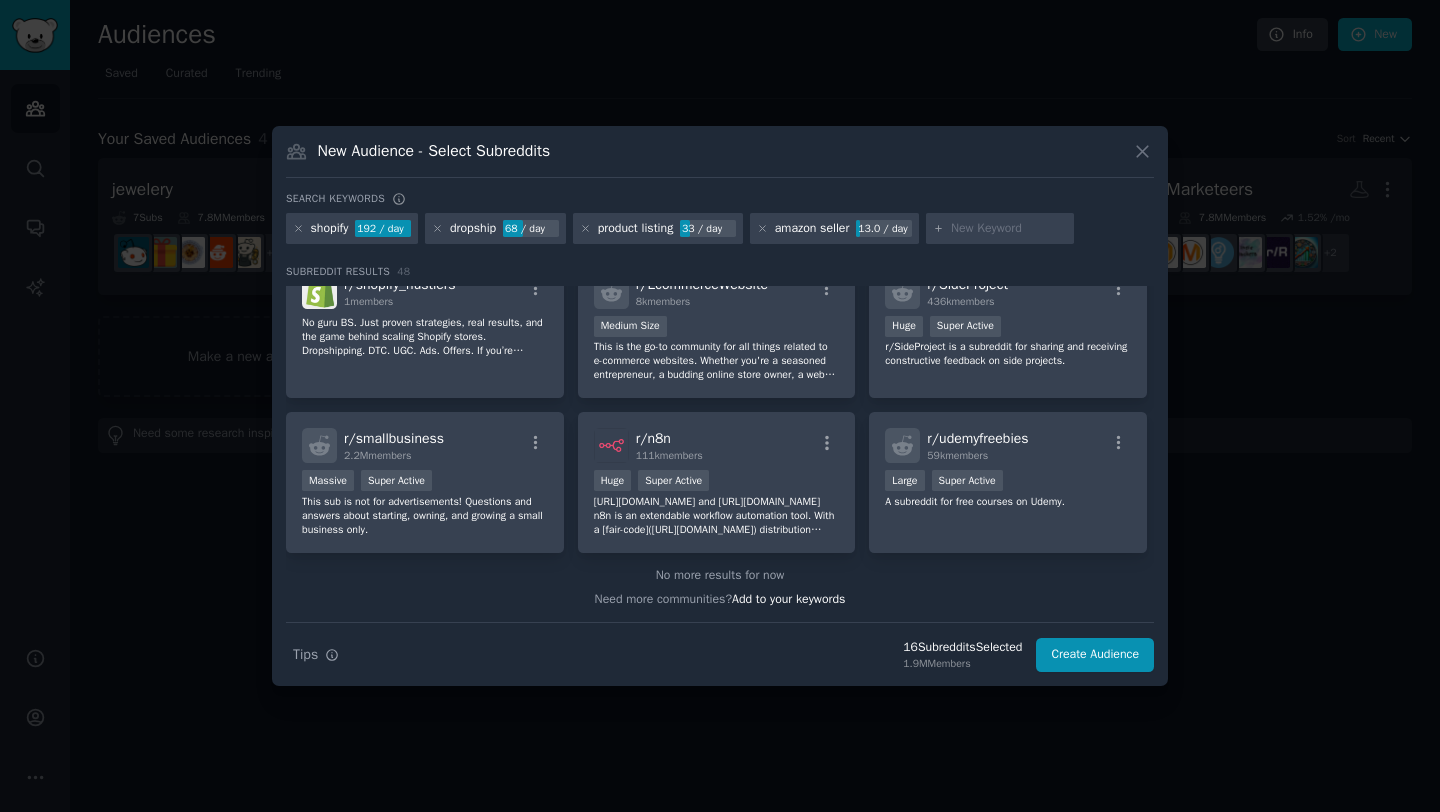 scroll, scrollTop: 0, scrollLeft: 0, axis: both 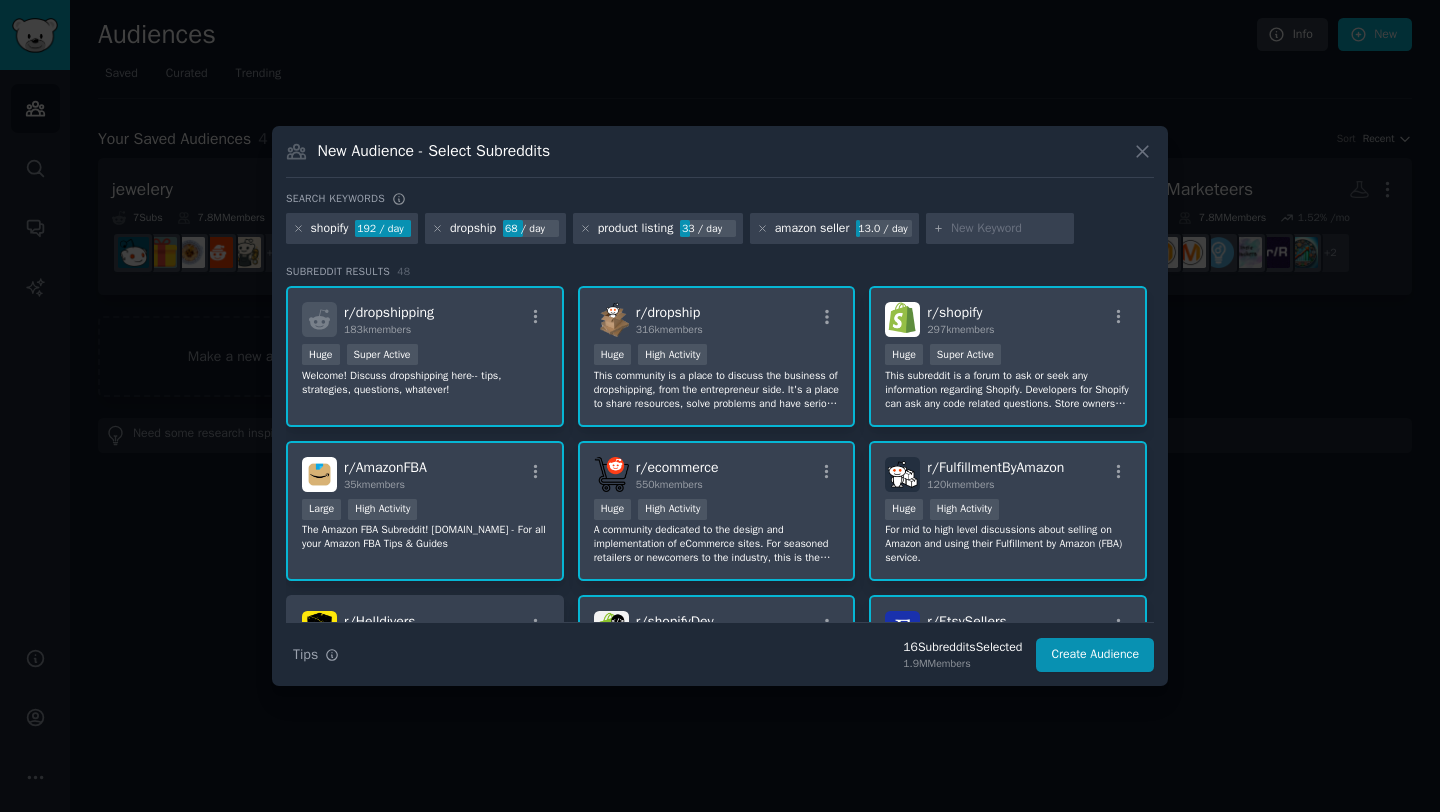 click at bounding box center [1000, 229] 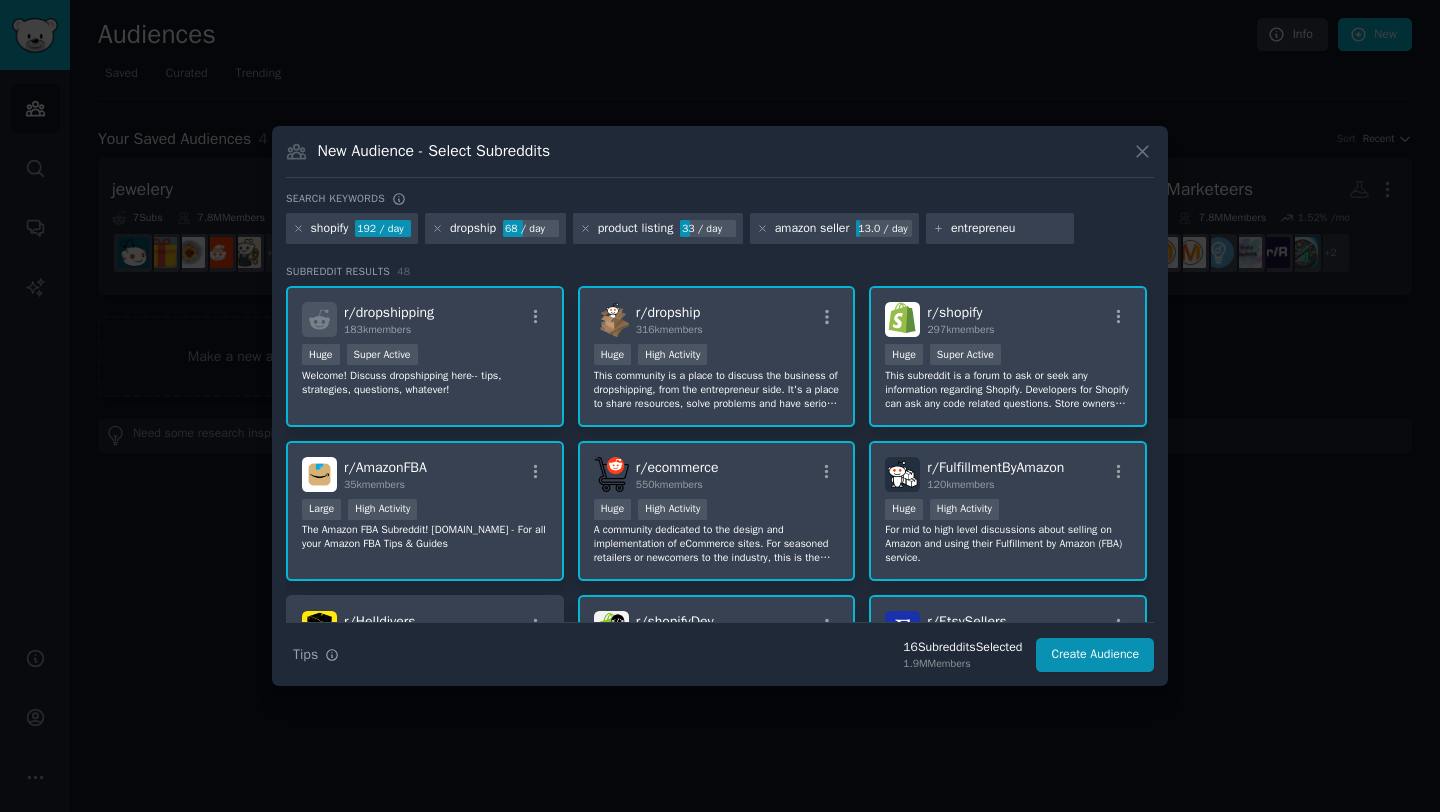 type on "entrepreneur" 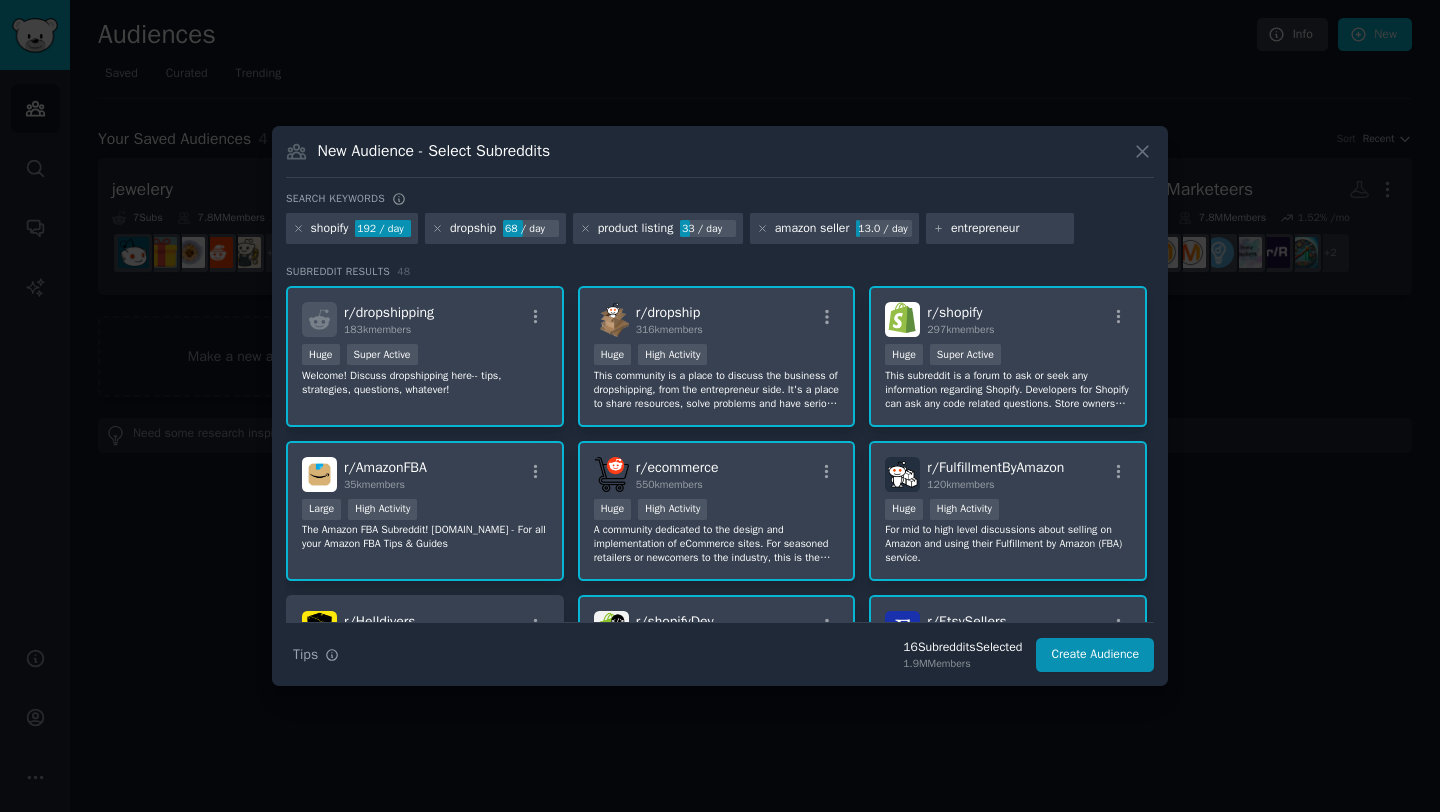 type 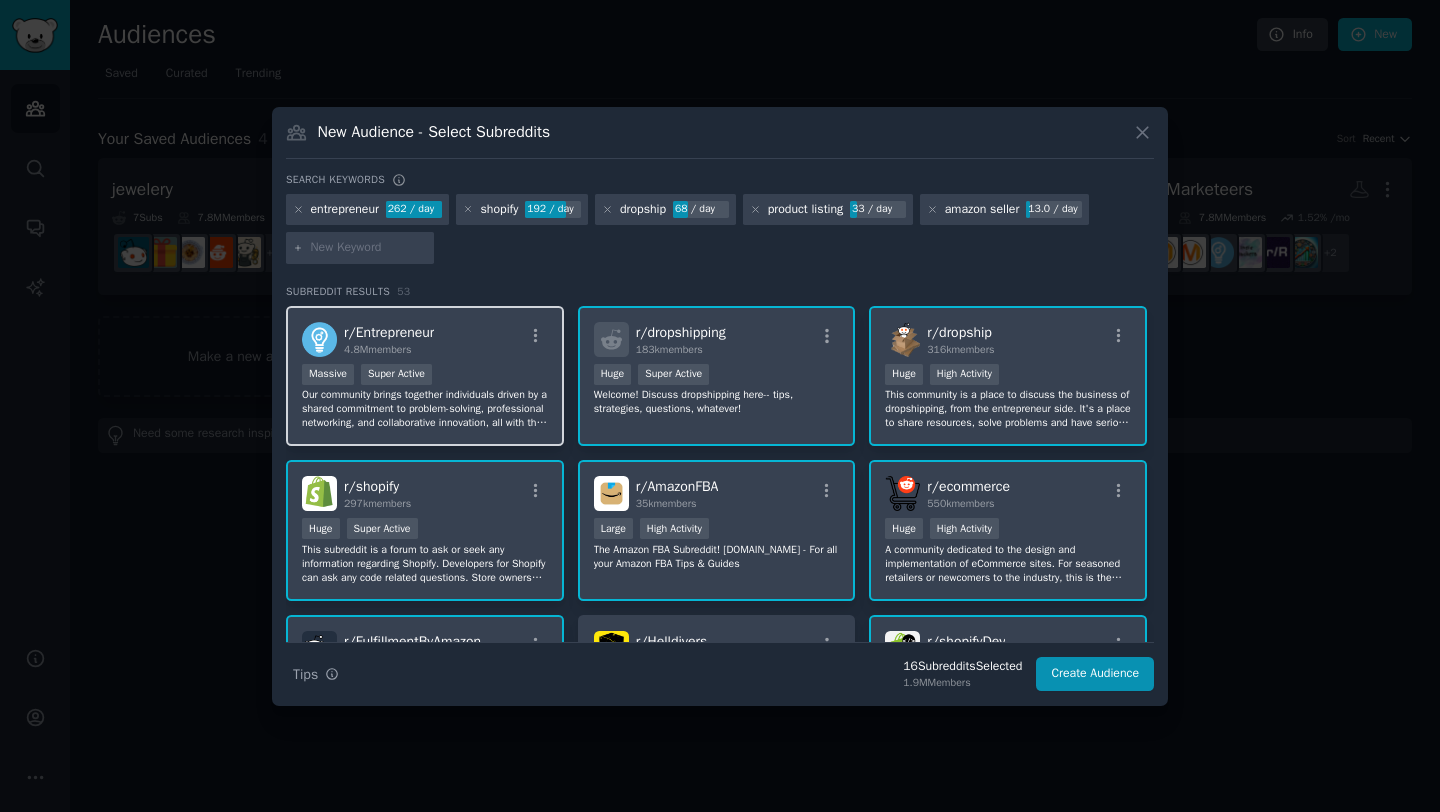 click on "Massive Super Active" at bounding box center [425, 376] 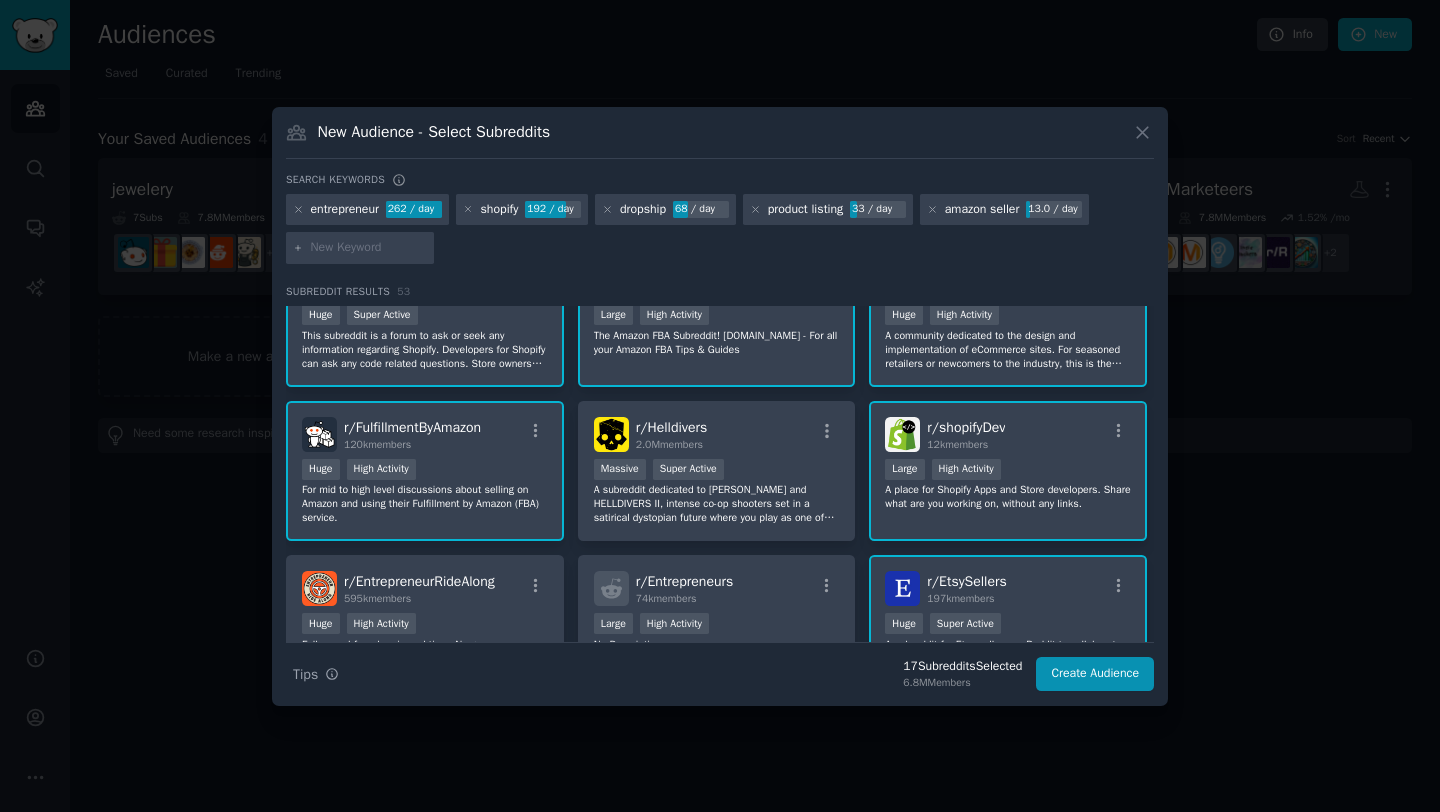 scroll, scrollTop: 376, scrollLeft: 0, axis: vertical 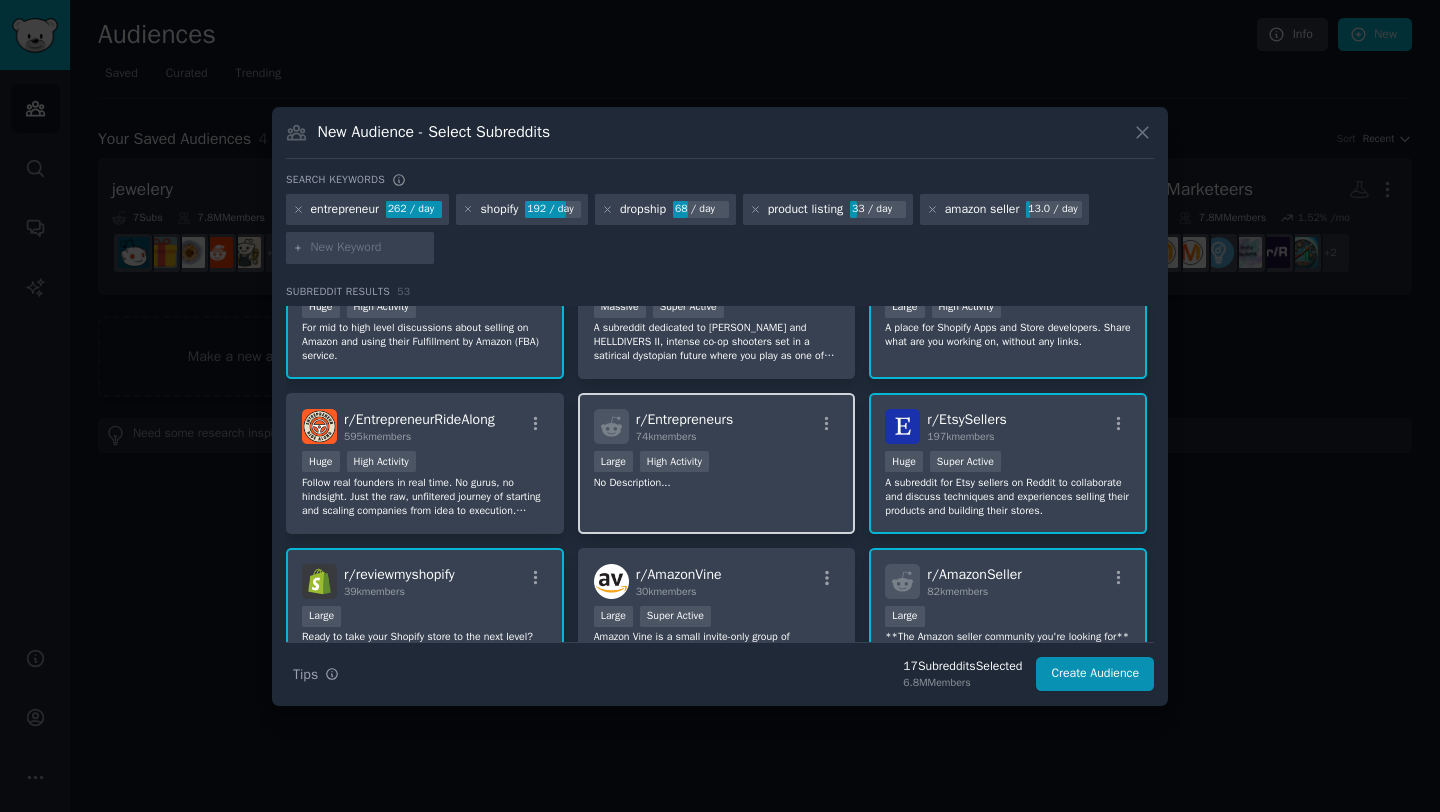 click on "Large High Activity" at bounding box center (717, 463) 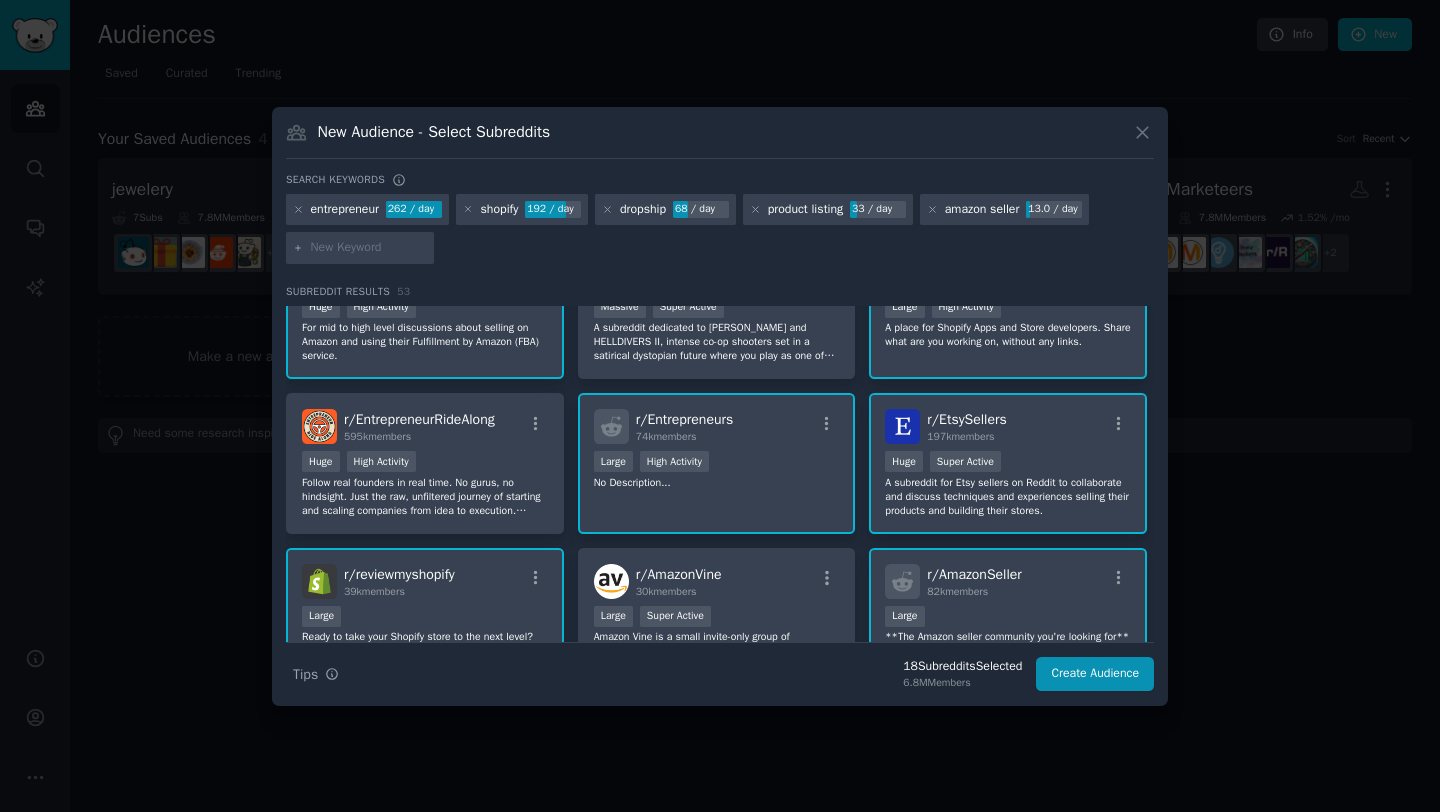 click on "Large High Activity" at bounding box center [717, 463] 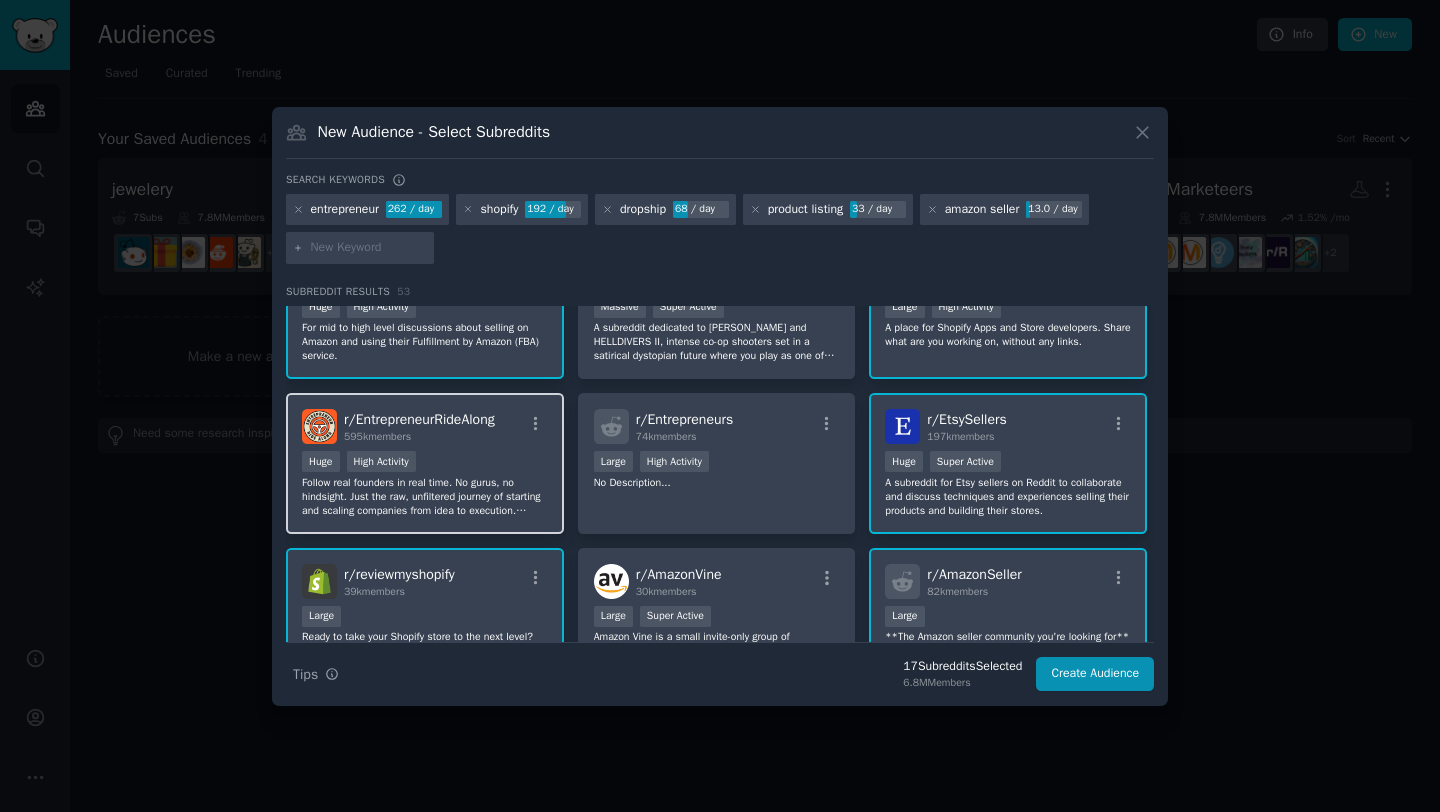 scroll, scrollTop: 334, scrollLeft: 0, axis: vertical 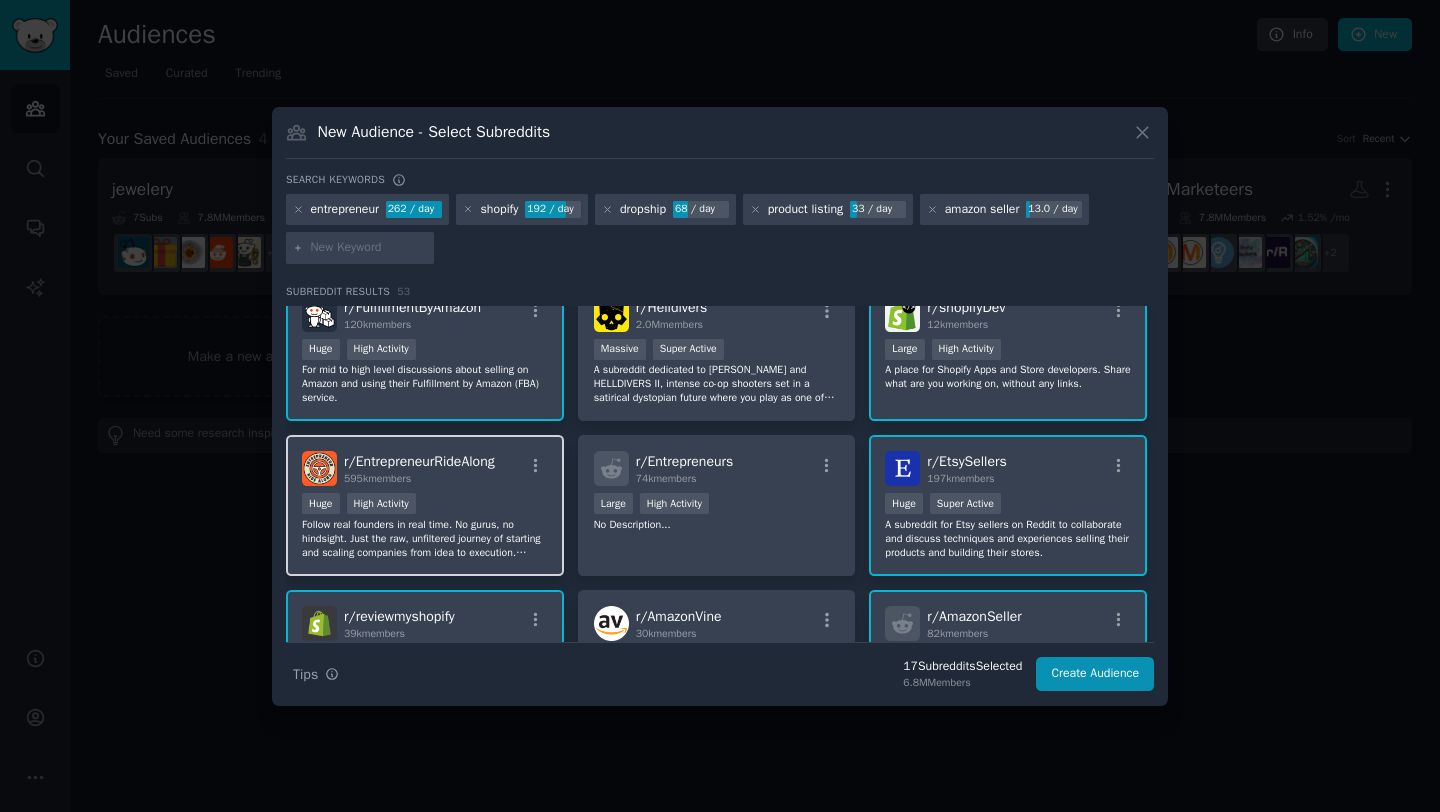 click on "Huge High Activity" at bounding box center [425, 505] 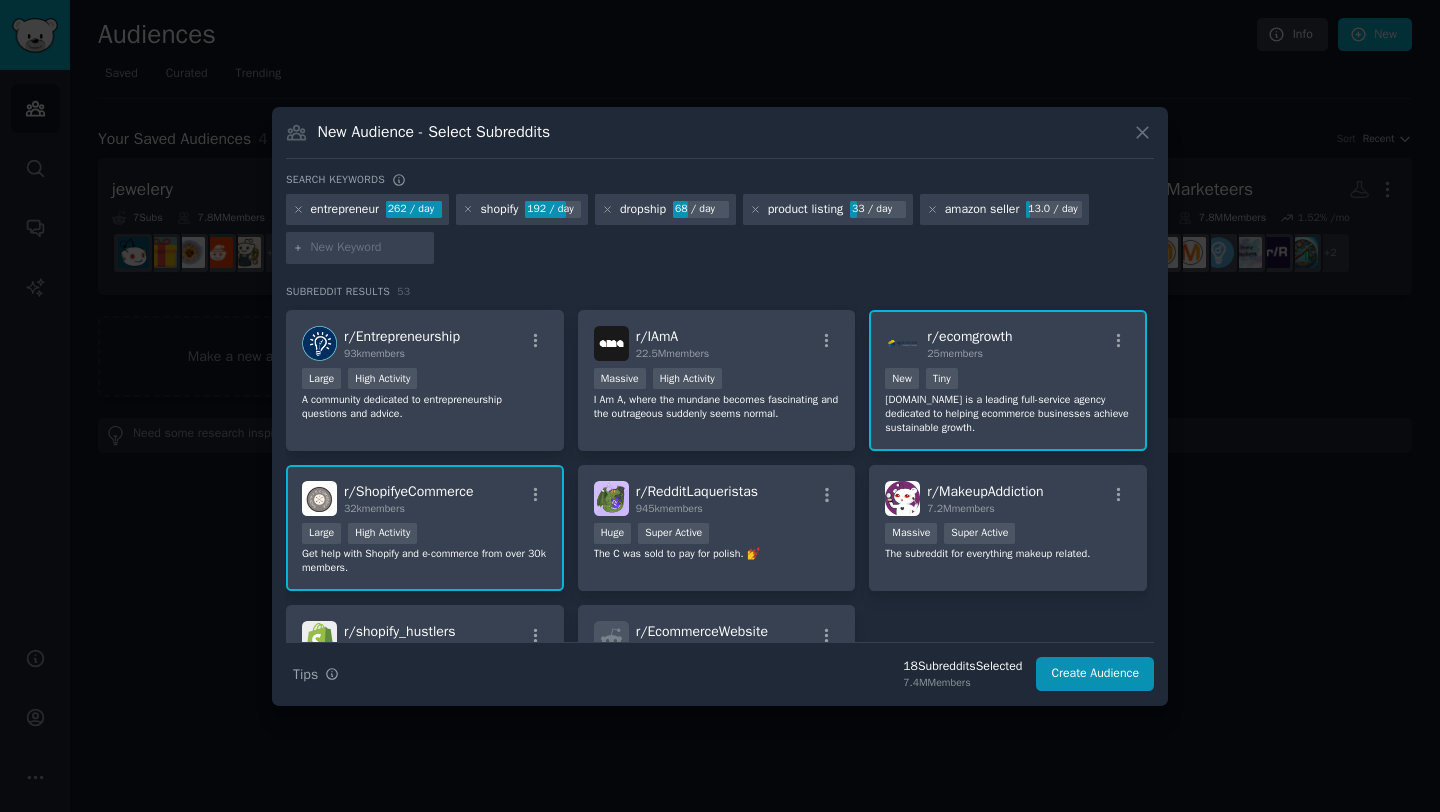 scroll, scrollTop: 2300, scrollLeft: 0, axis: vertical 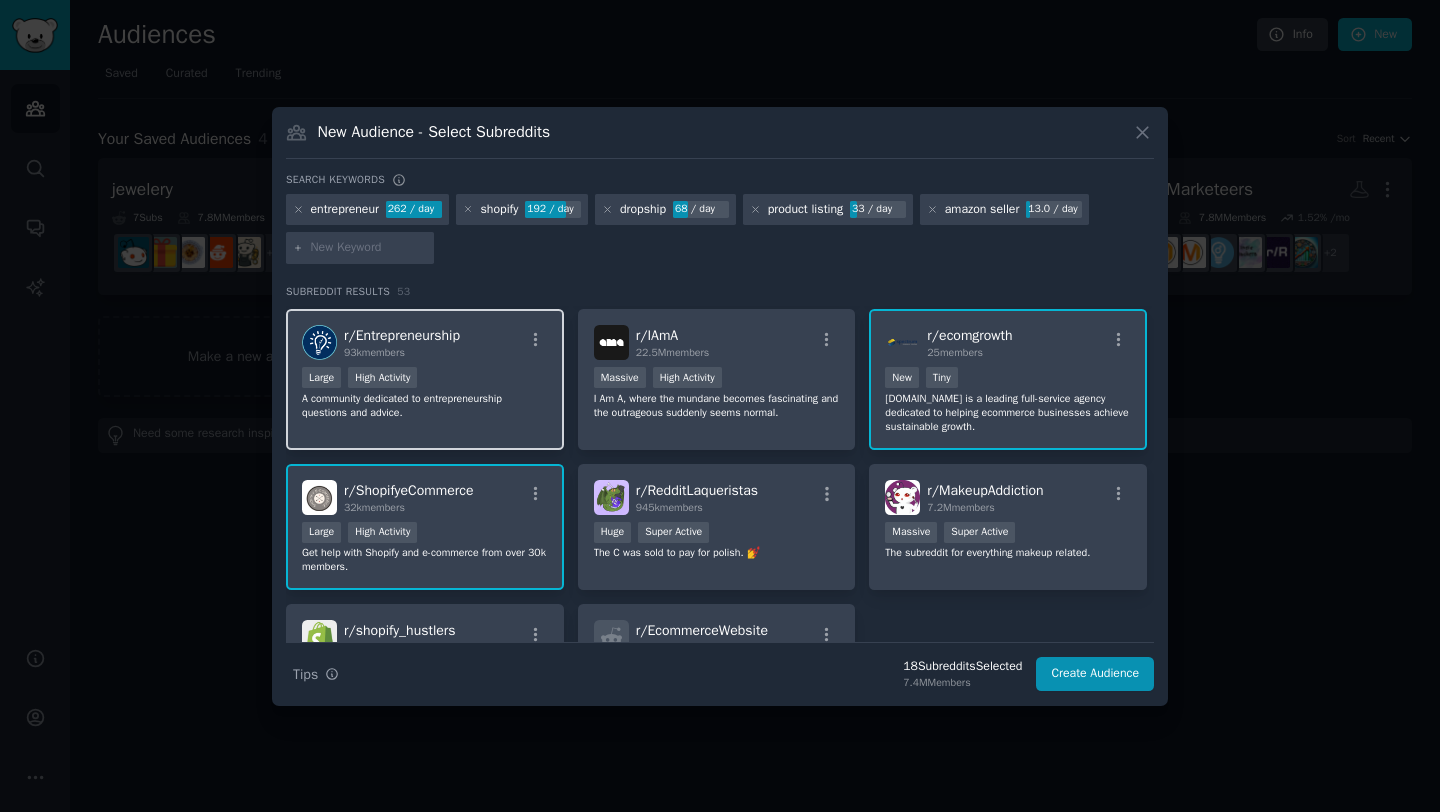 click on "A community dedicated to entrepreneurship questions and advice." at bounding box center [425, 406] 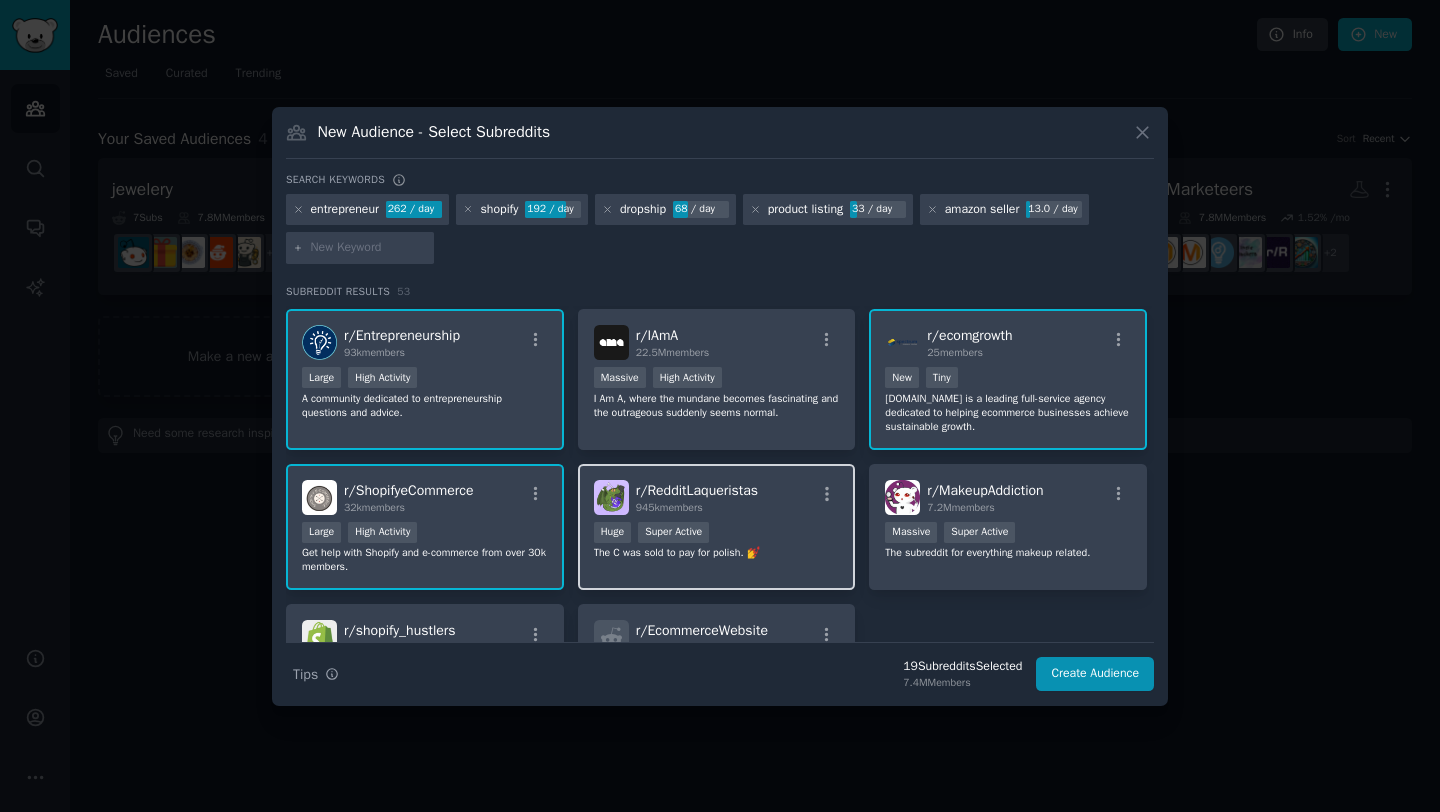 scroll, scrollTop: 2473, scrollLeft: 0, axis: vertical 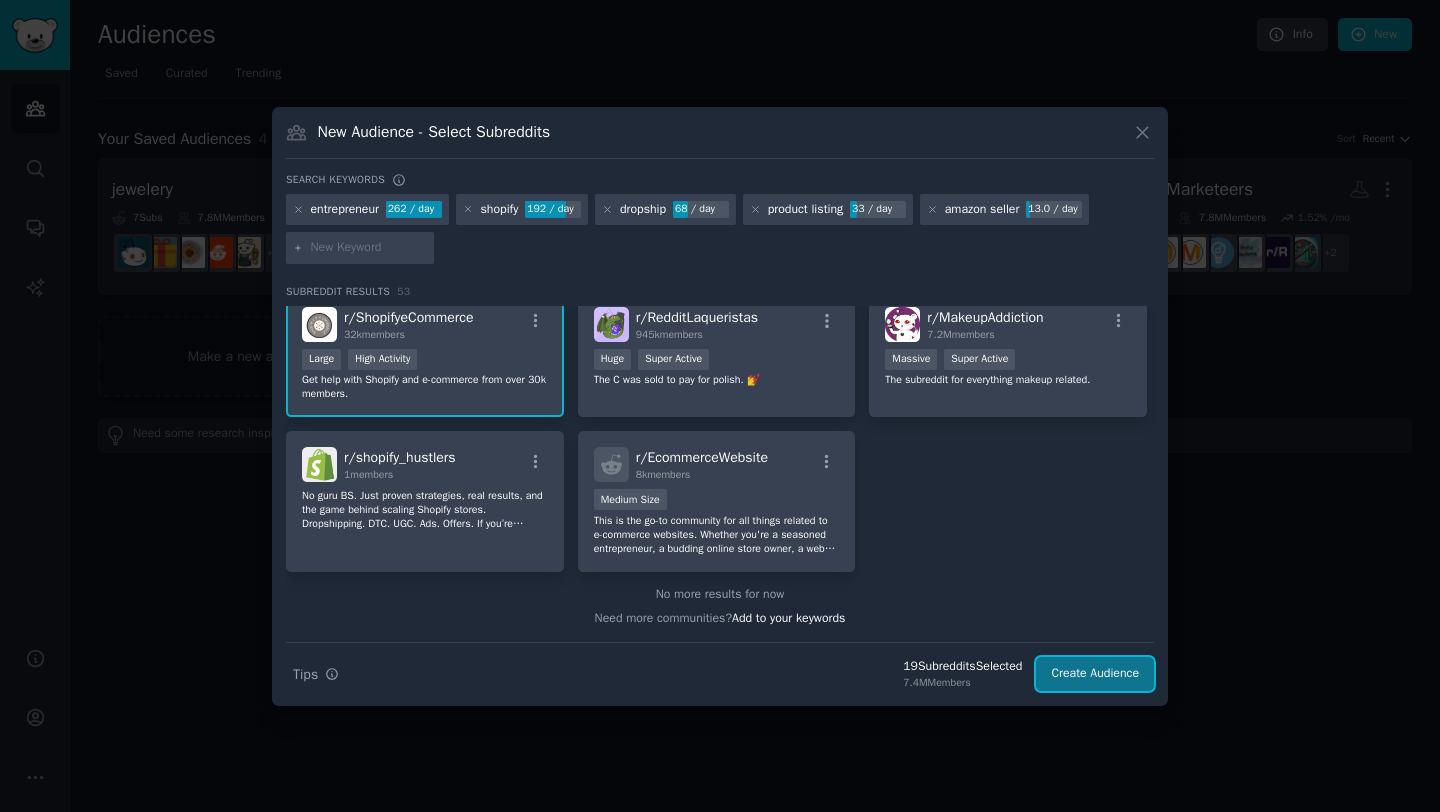 click on "Create Audience" at bounding box center (1095, 674) 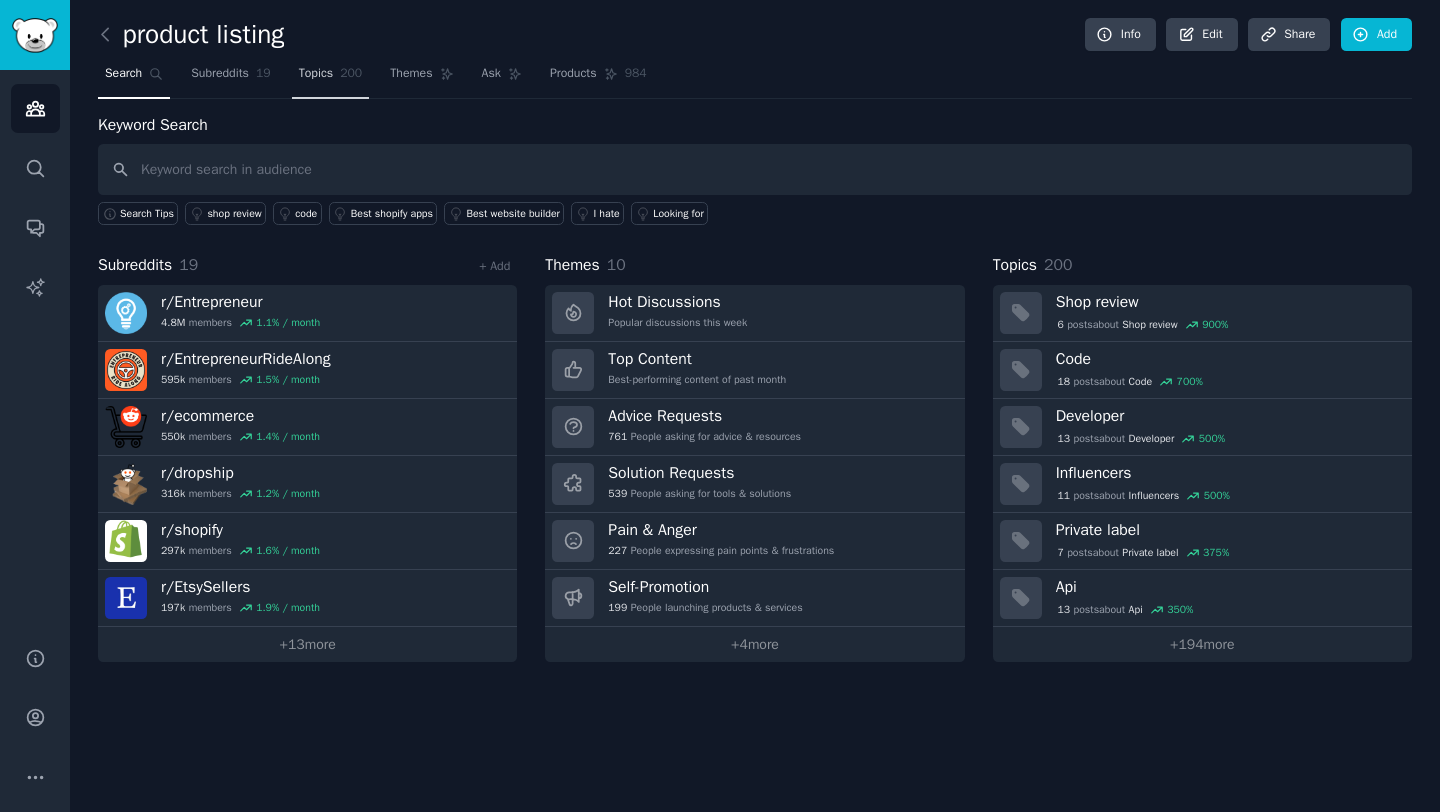 click on "Topics" at bounding box center [316, 74] 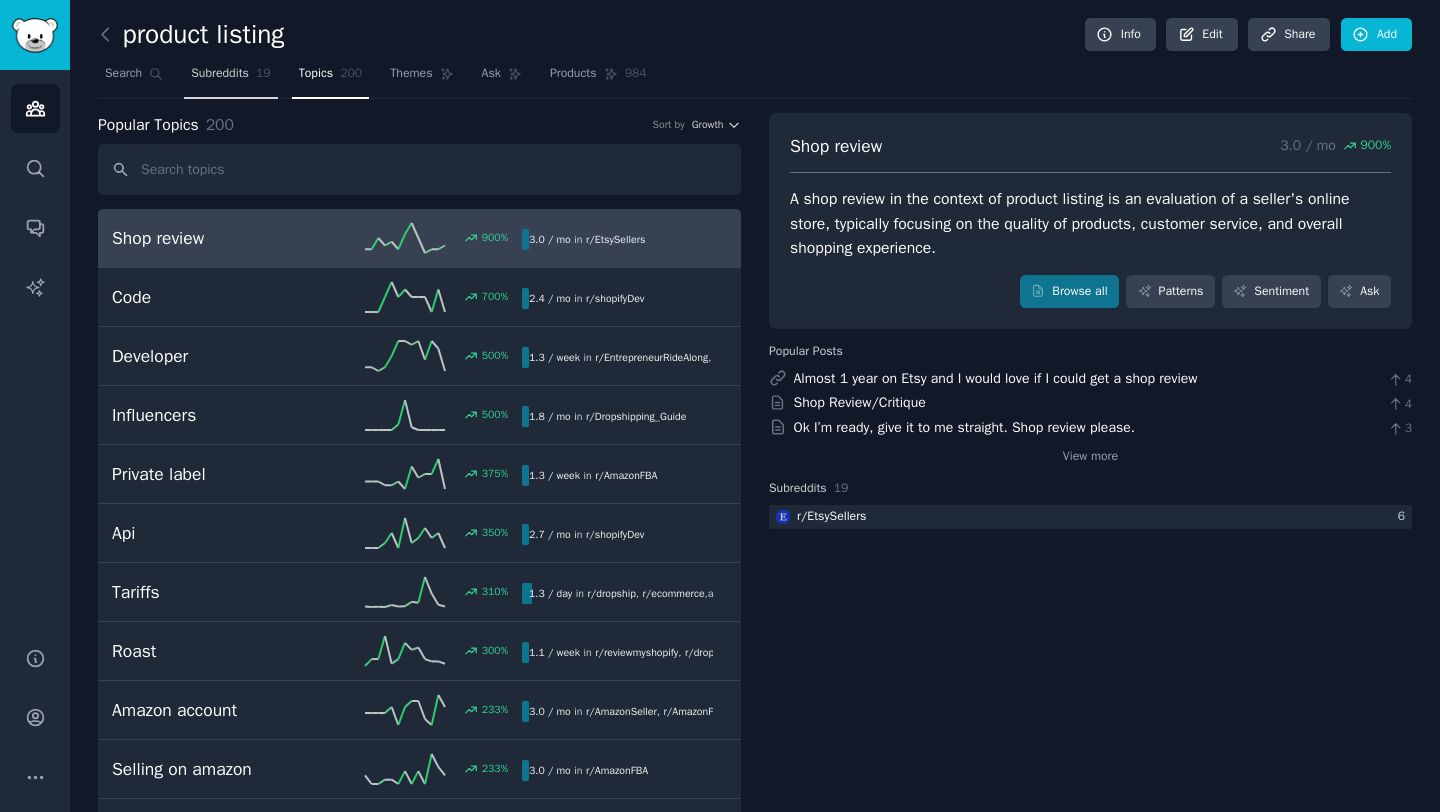 click on "Subreddits" at bounding box center [220, 74] 